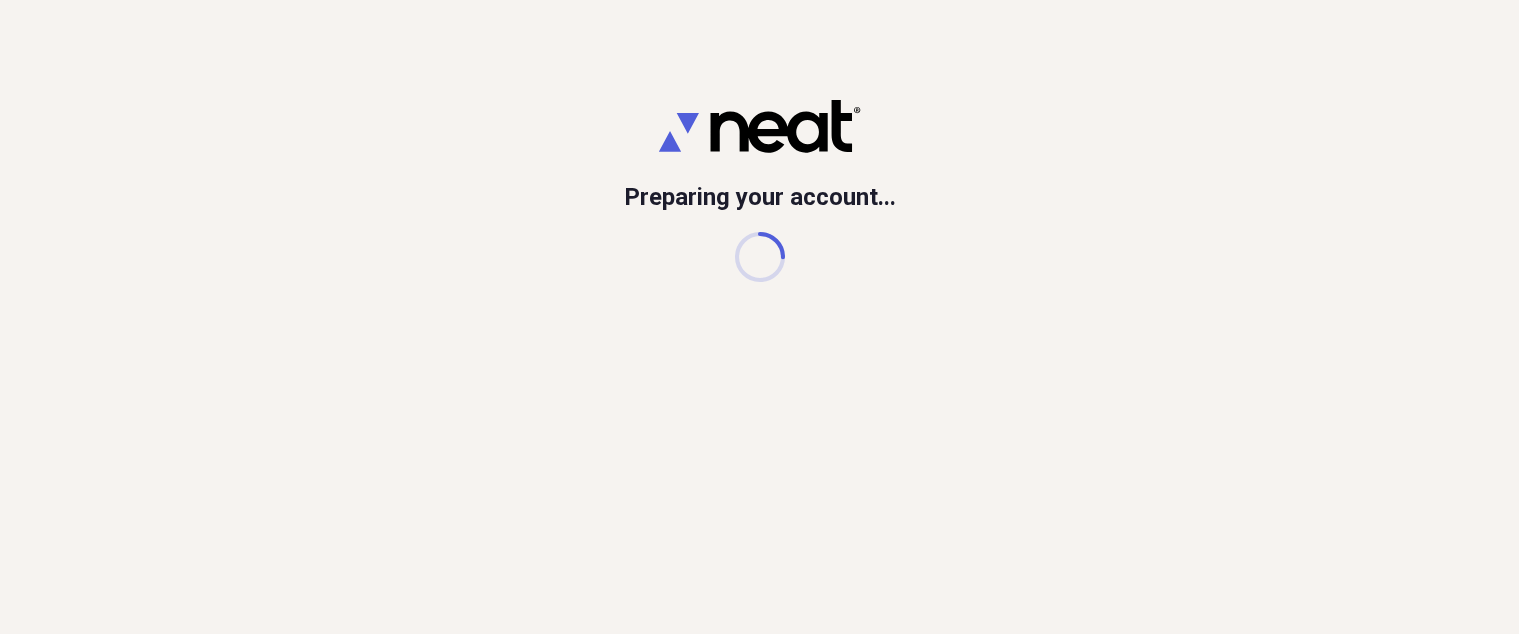 scroll, scrollTop: 0, scrollLeft: 0, axis: both 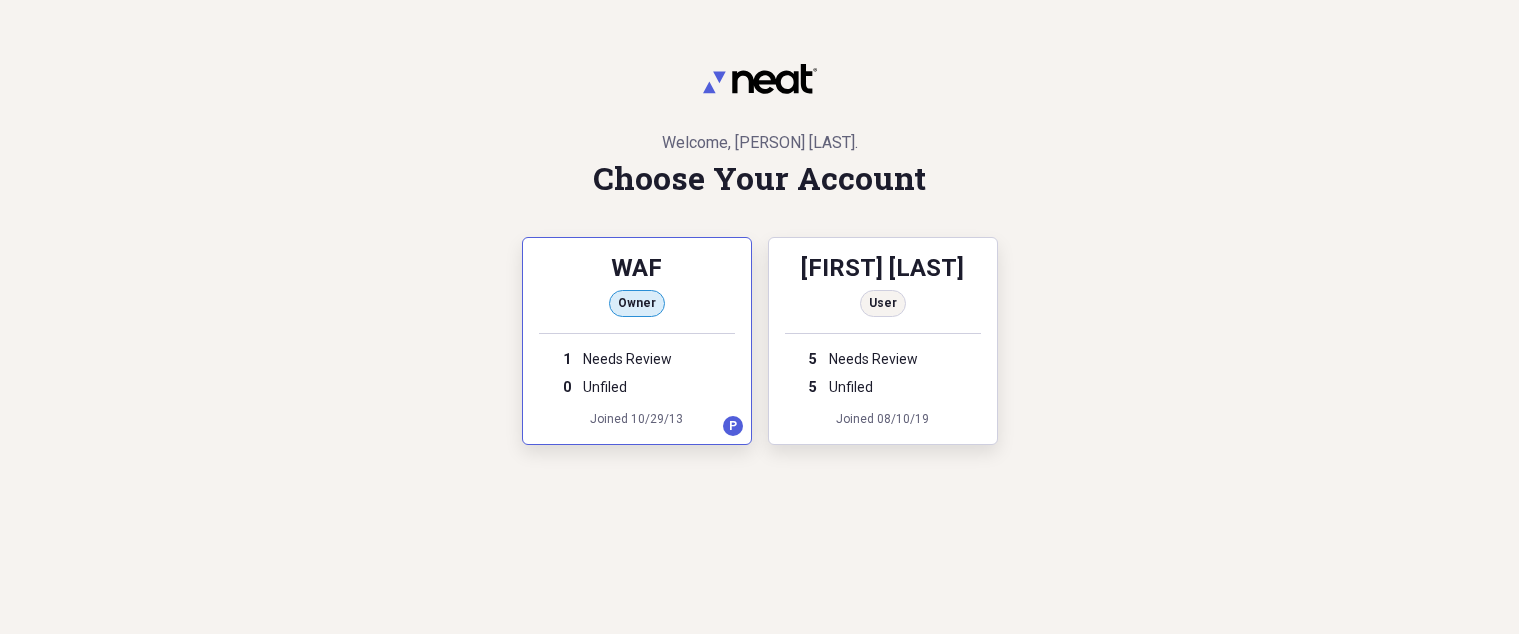 click on "Welcome, [PERSON] [LAST] . Choose Your Account" at bounding box center [760, 130] 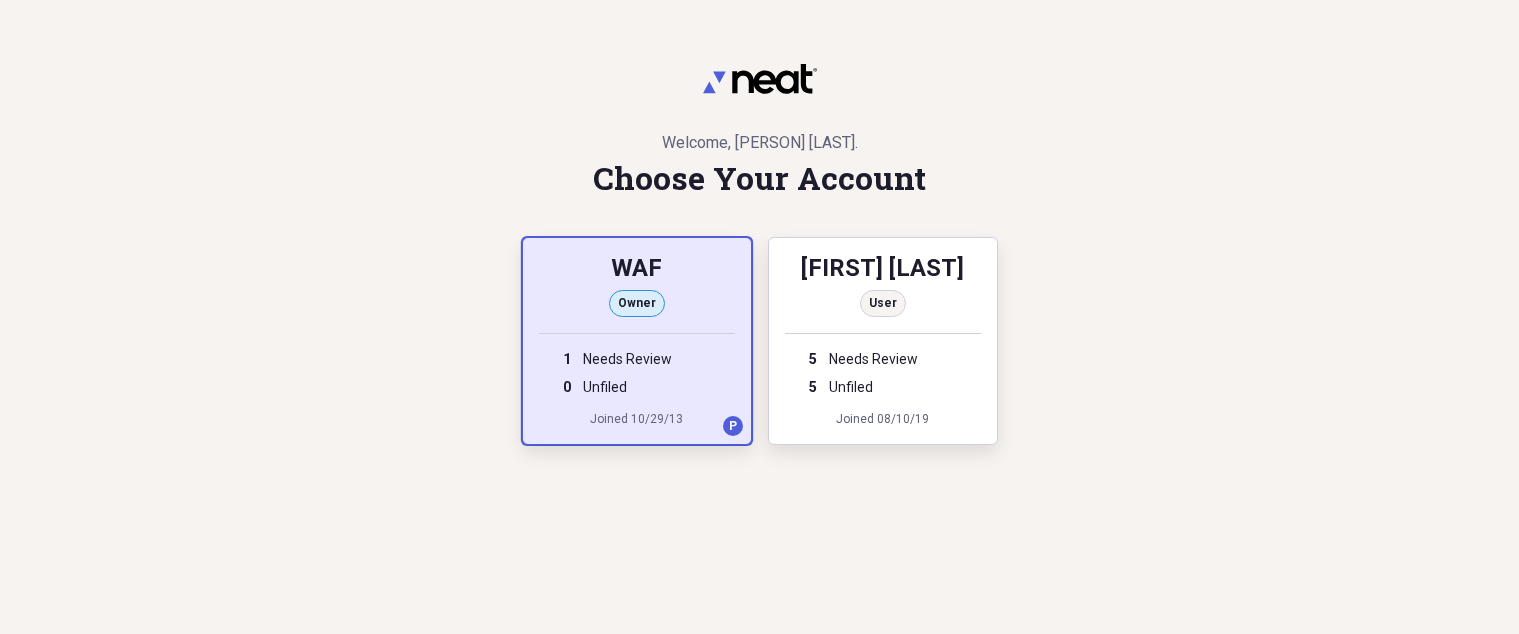 click on "WAF" at bounding box center (637, 270) 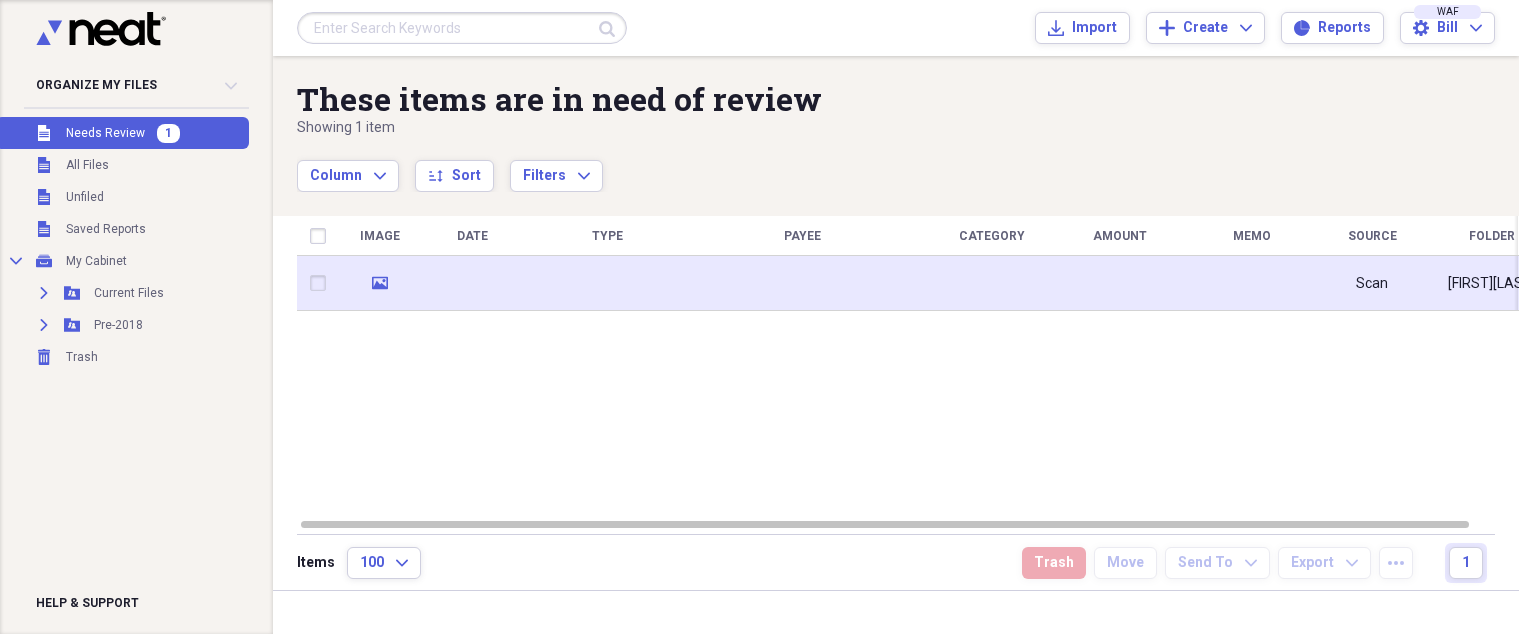 click at bounding box center [607, 283] 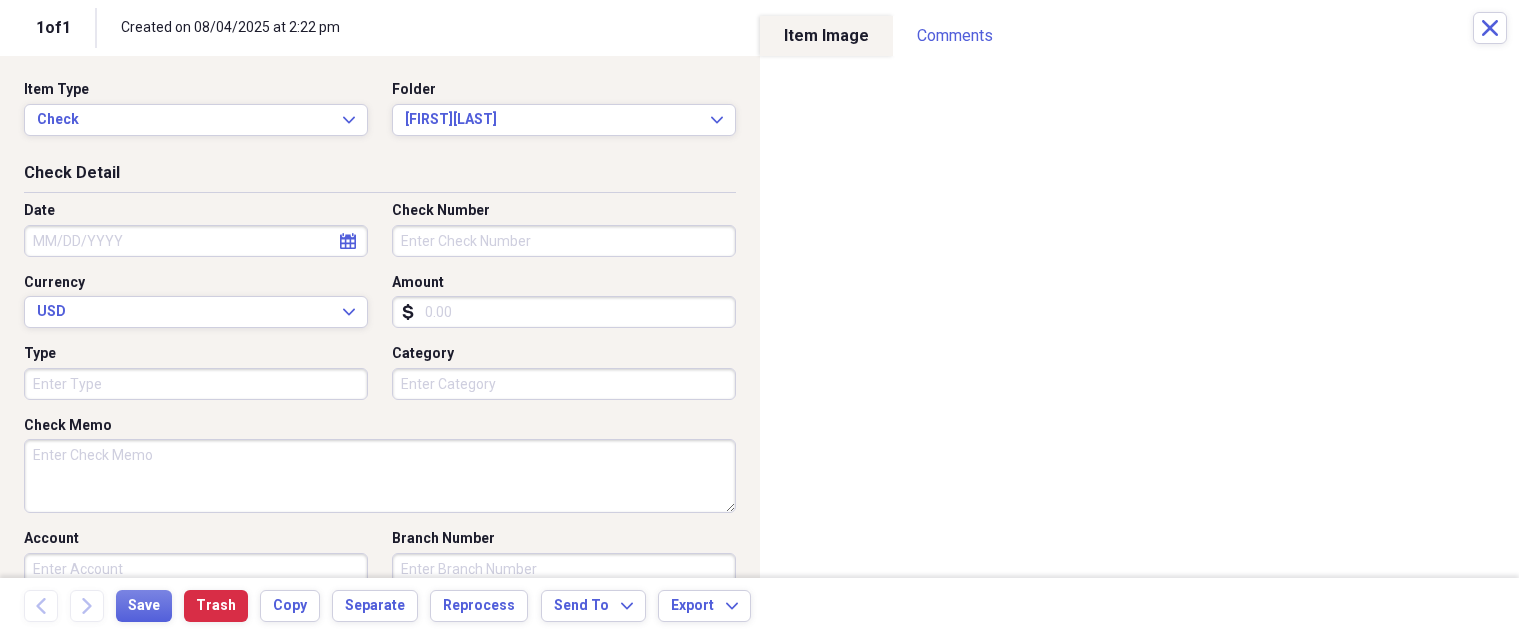 click on "Date" at bounding box center (196, 241) 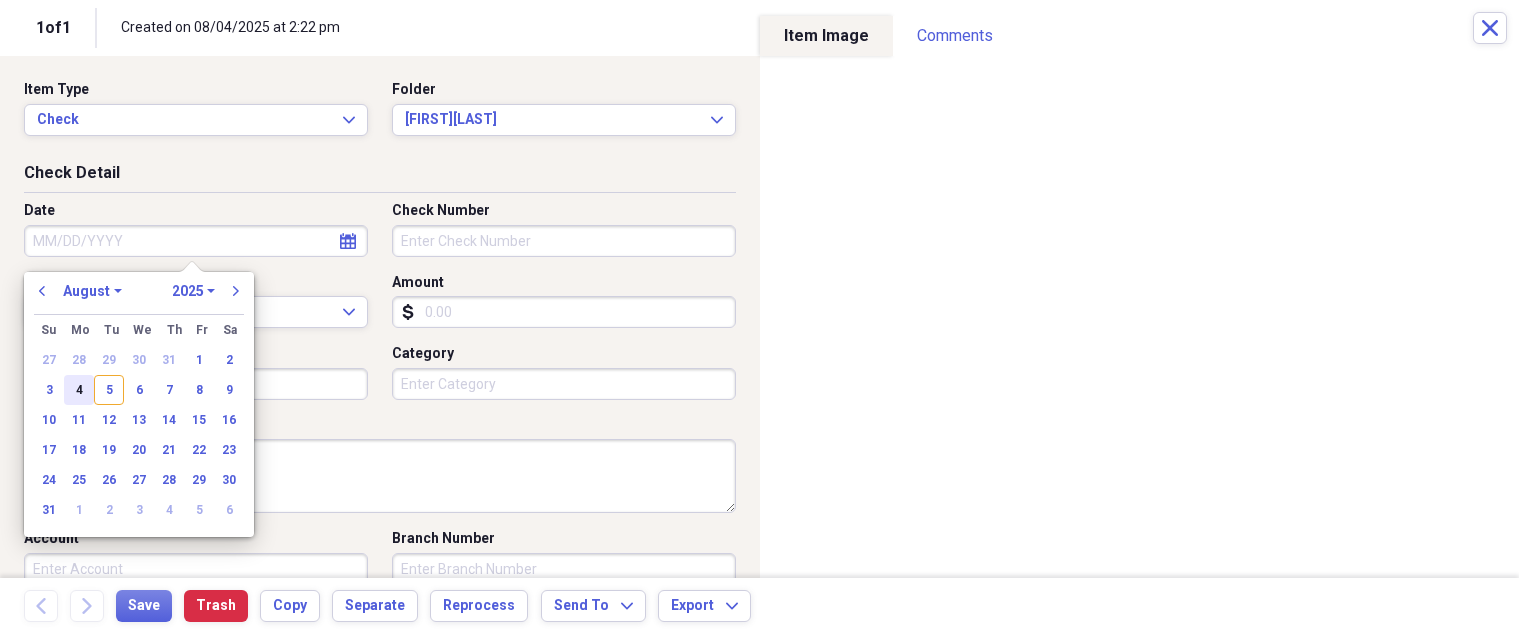 click on "4" at bounding box center (79, 390) 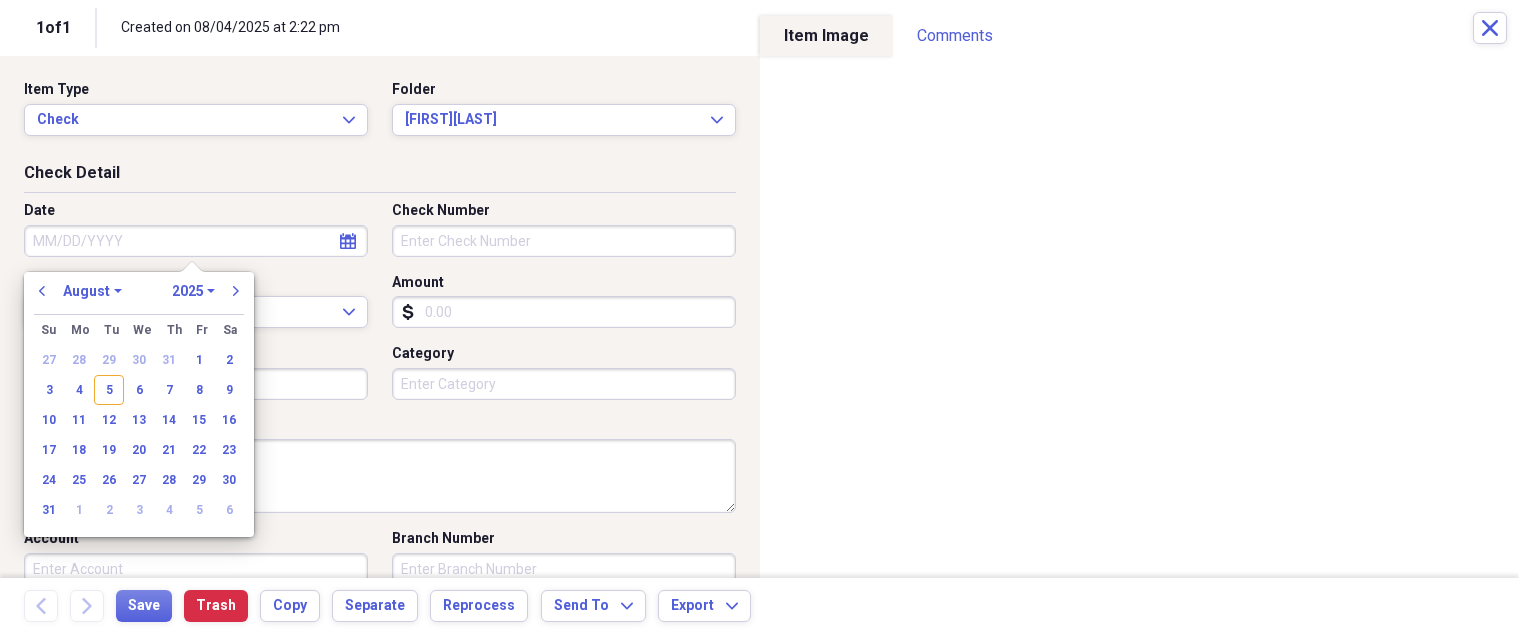 type on "08/04/2025" 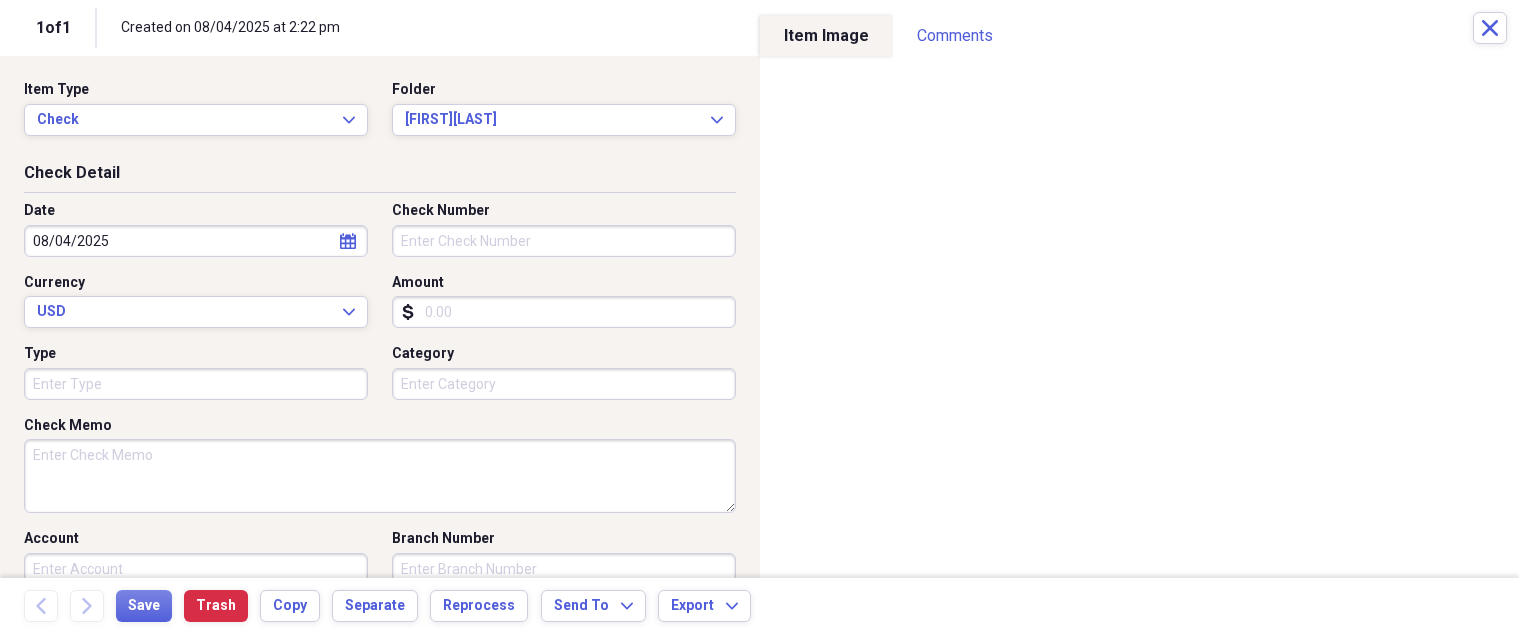click on "Check Number" at bounding box center [564, 241] 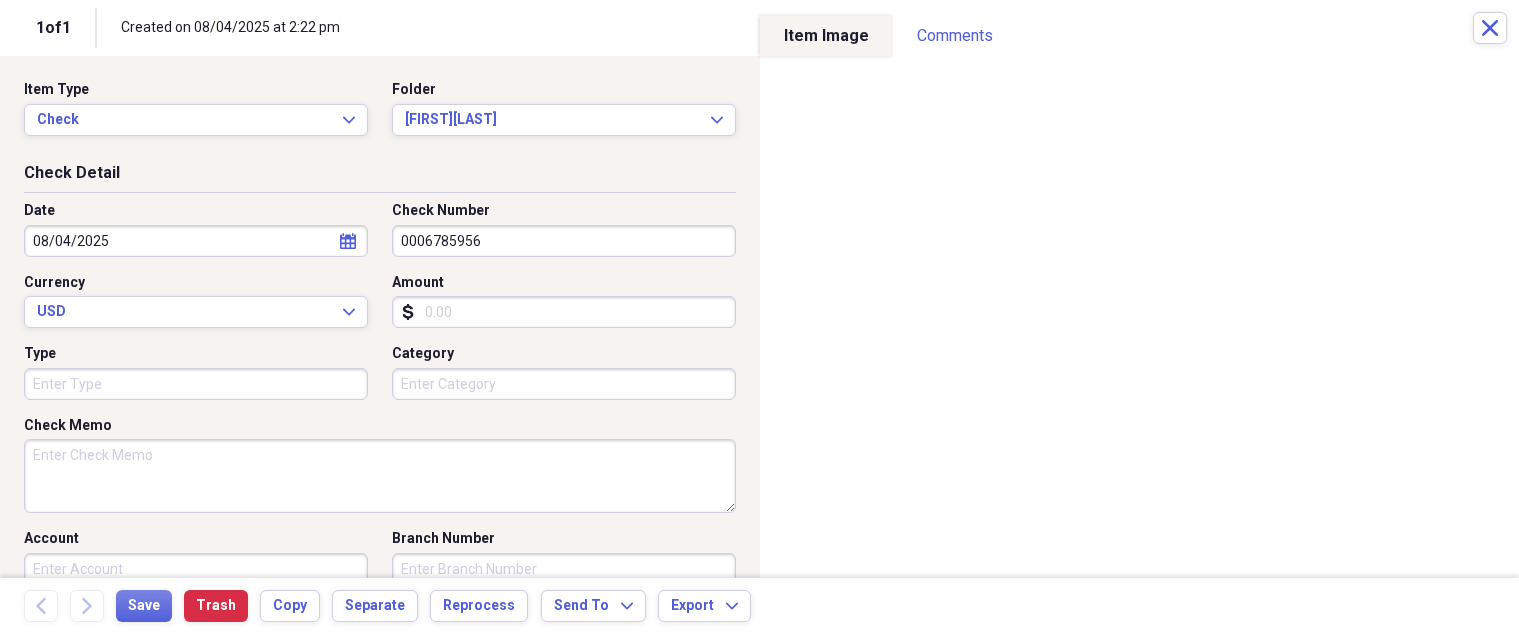 type on "0006785956" 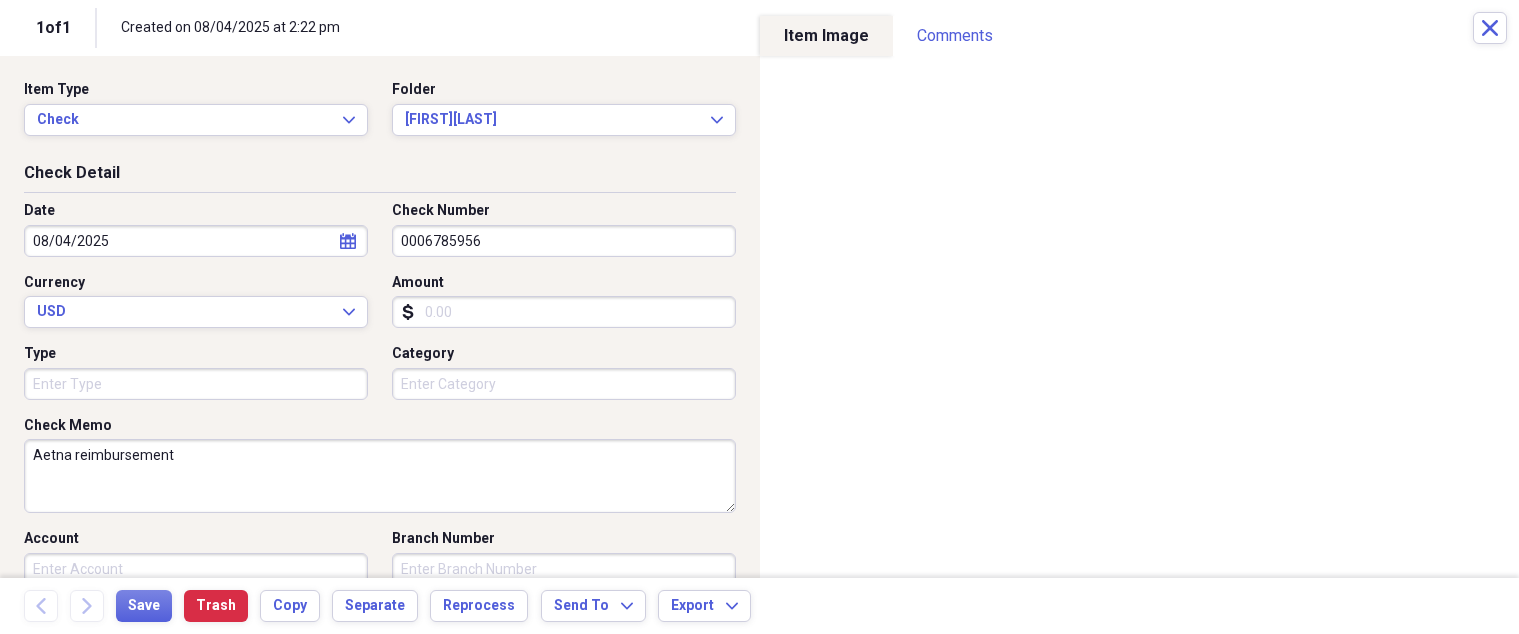 type on "Aetna reimbursement" 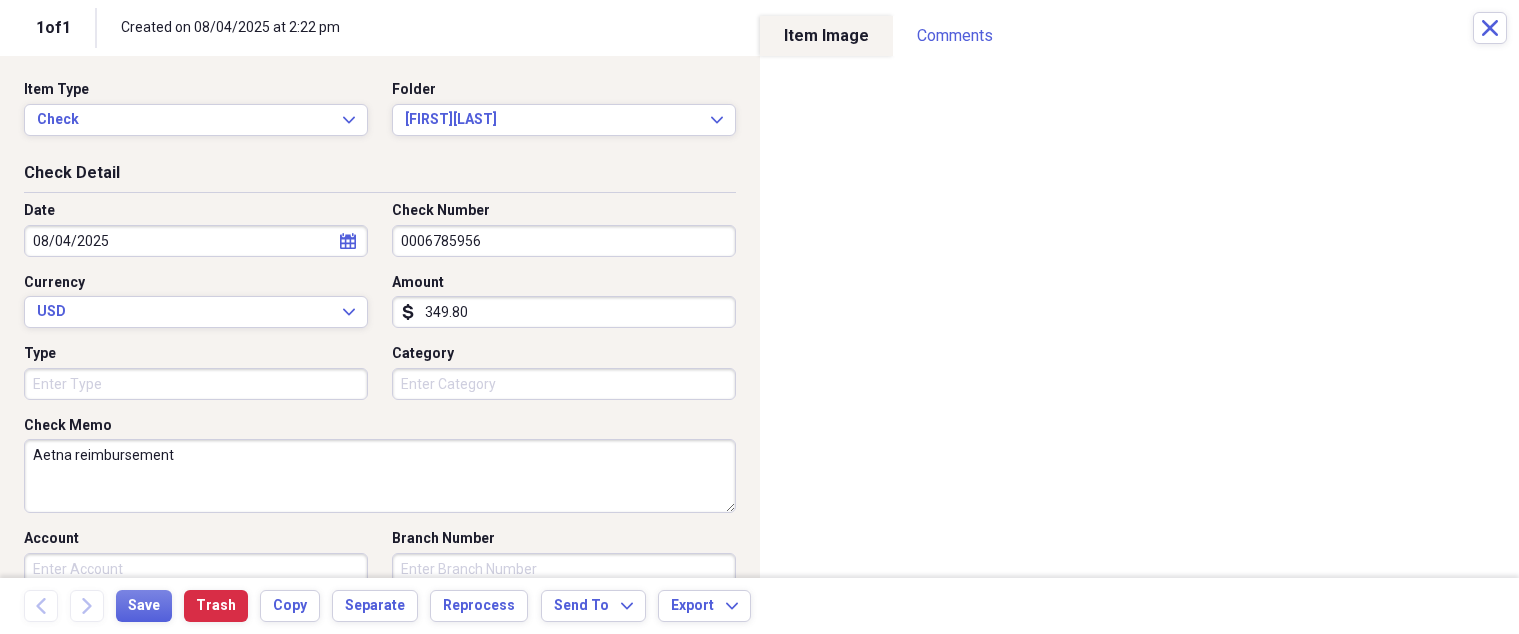 type on "349.80" 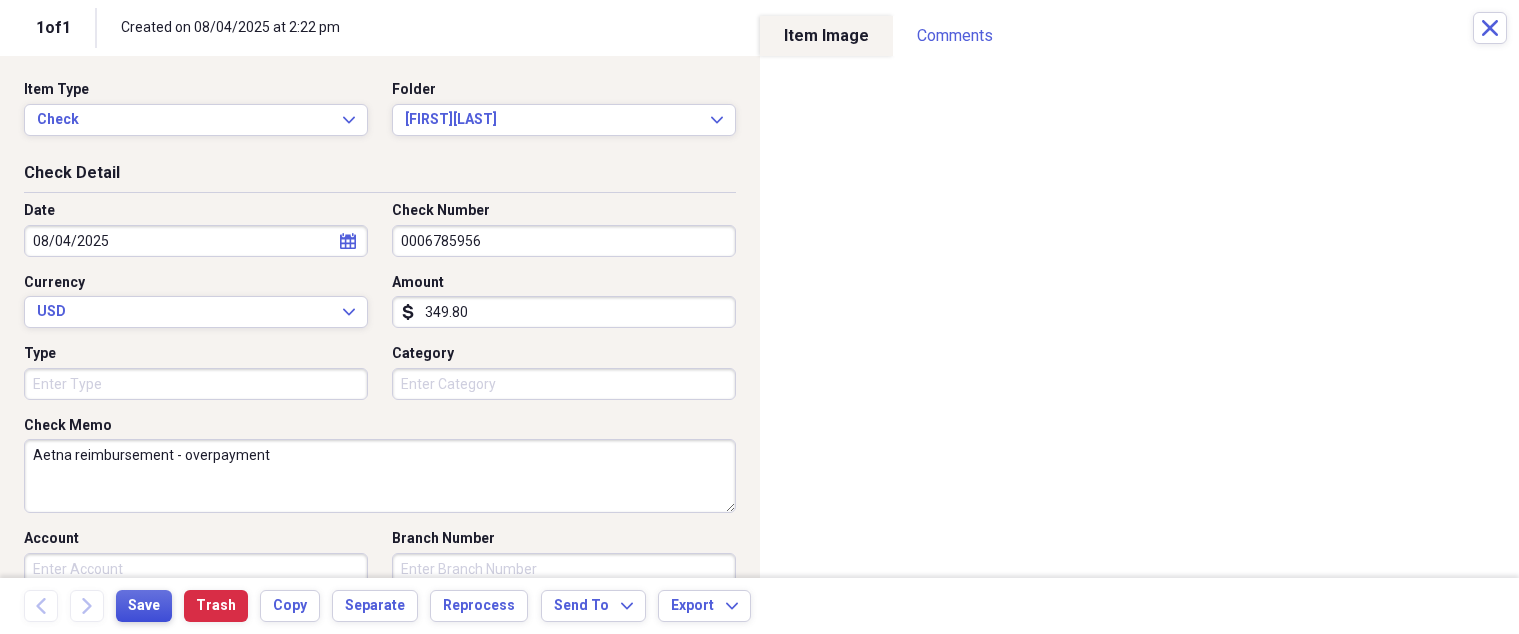 type on "Aetna reimbursement - overpayment" 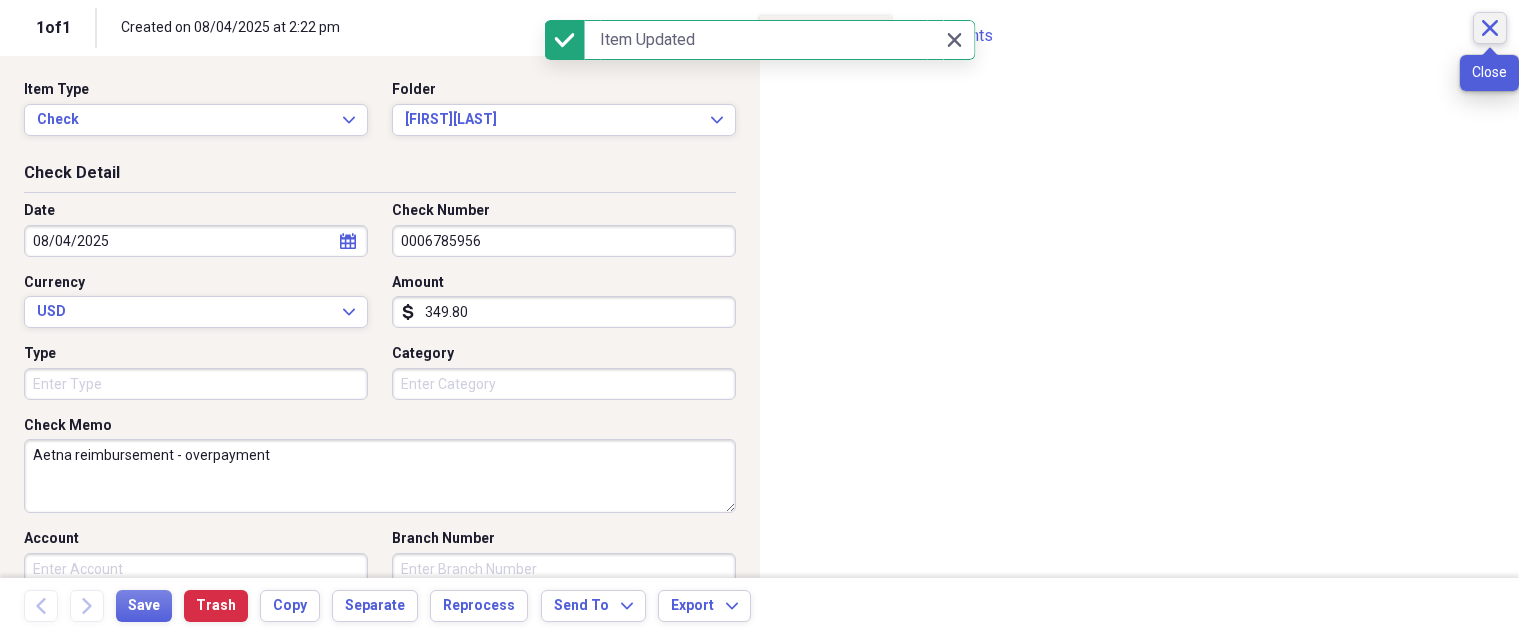click 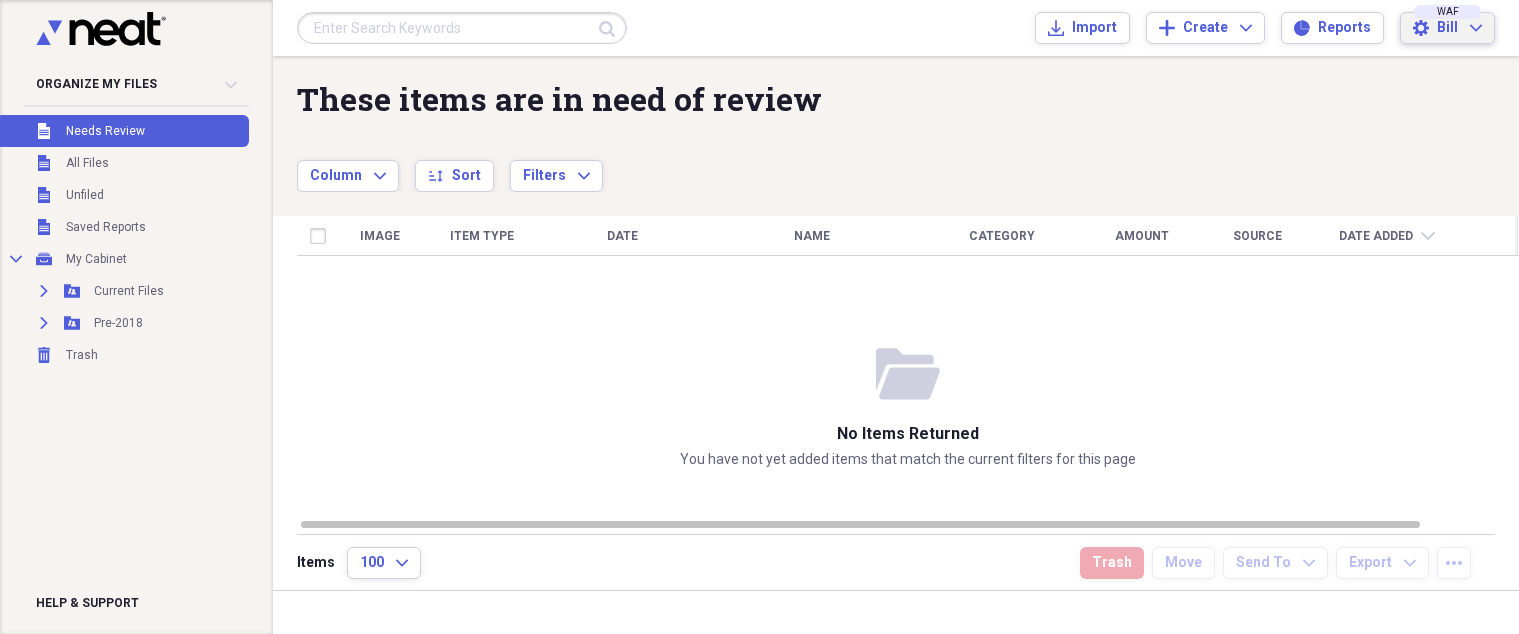 click on "Expand" 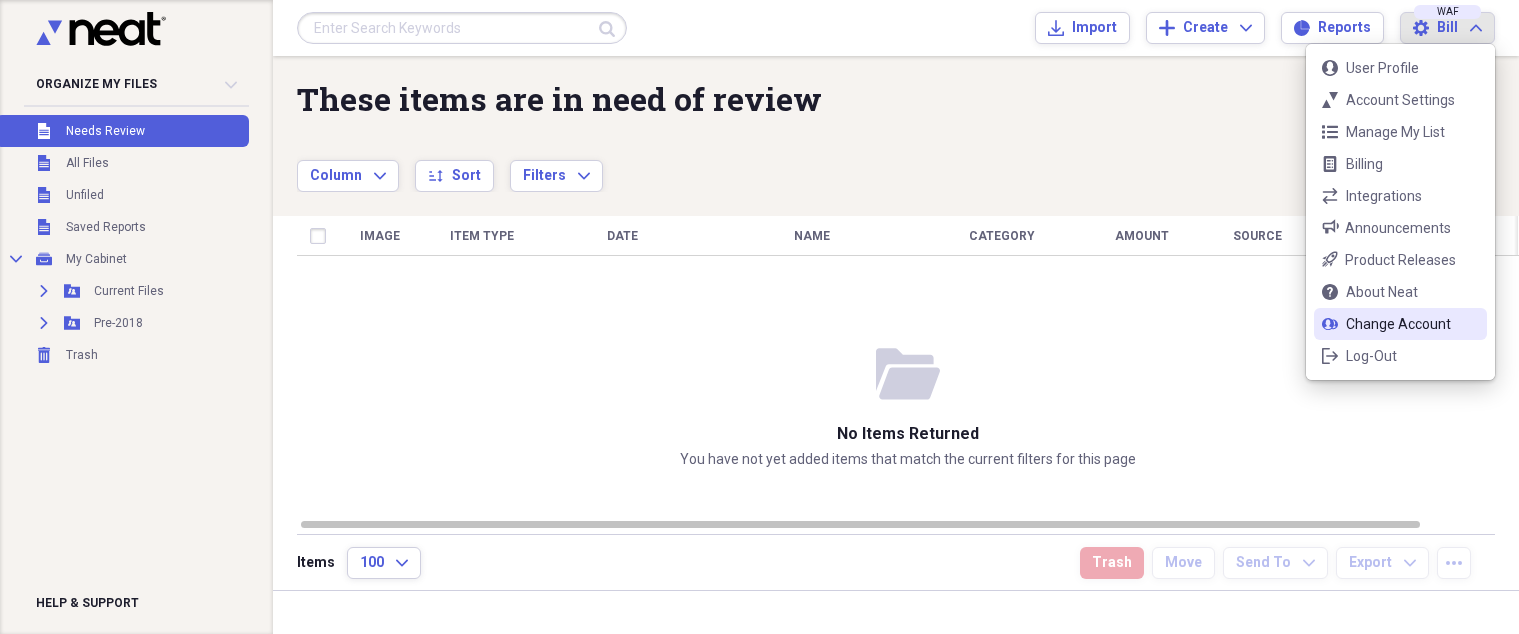 click on "change-account Change Account" at bounding box center (1400, 324) 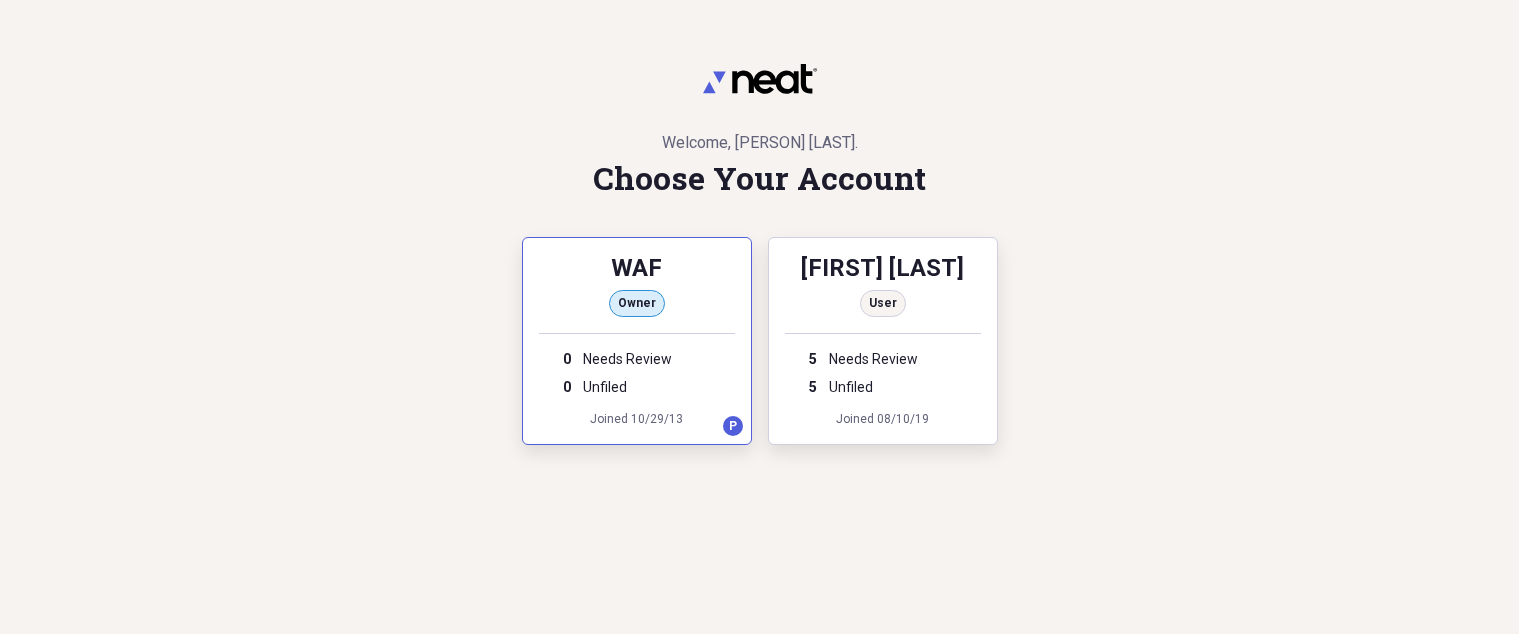 click on "Welcome, [PERSON] [LAST] . Choose Your Account WAF owner [NUMBER] Needs Review [NUMBER] Unfiled Joined [MONTH]/[DAY]/[YEAR] P [PERSON] [LAST] user [NUMBER] Needs Review [NUMBER] Unfiled Joined [MONTH]/[DAY]/[YEAR]" at bounding box center (760, 258) 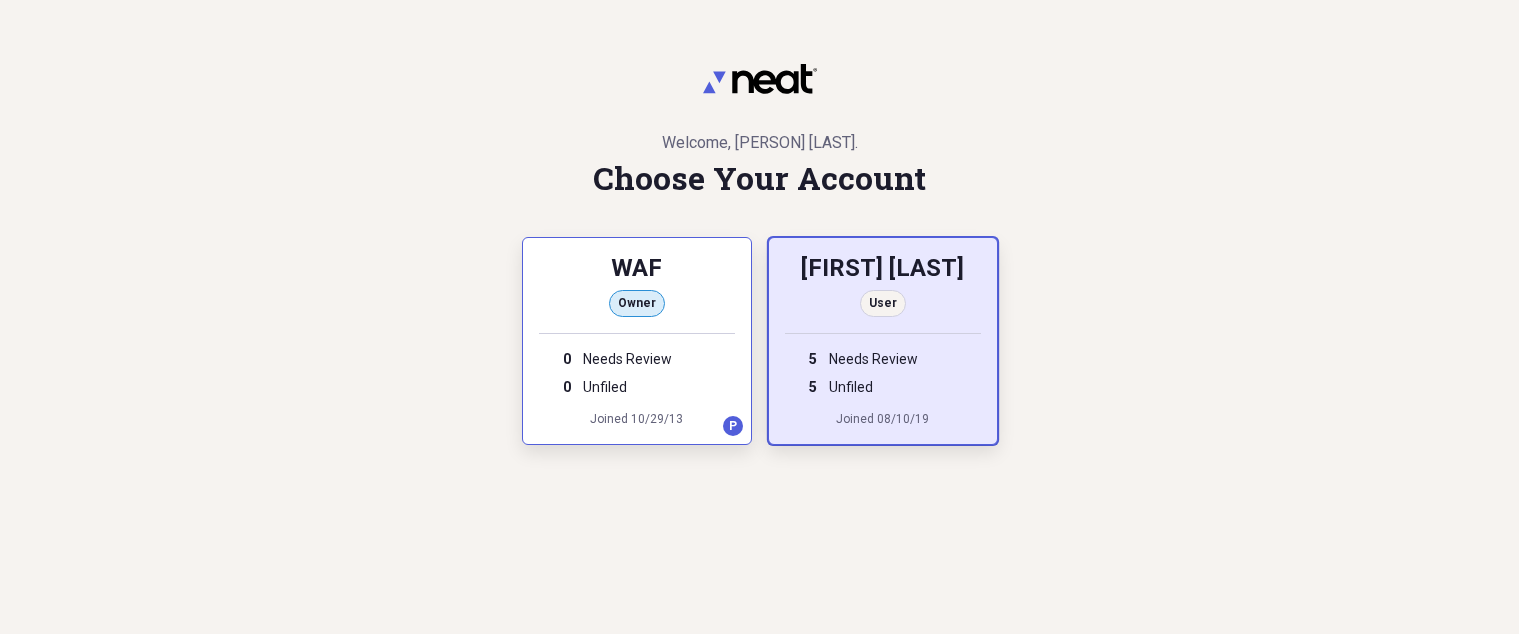 click on "[FIRST] [LAST]" at bounding box center (883, 270) 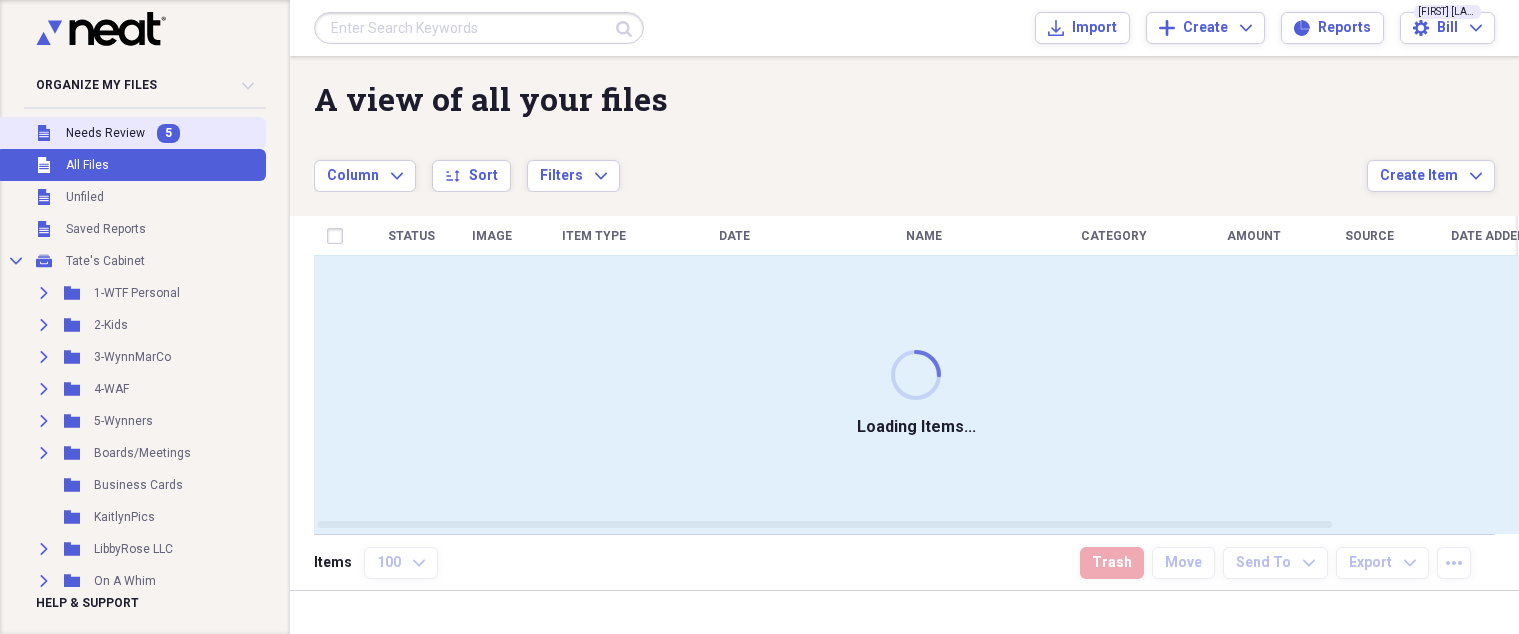 drag, startPoint x: 108, startPoint y: 134, endPoint x: 4, endPoint y: 133, distance: 104.00481 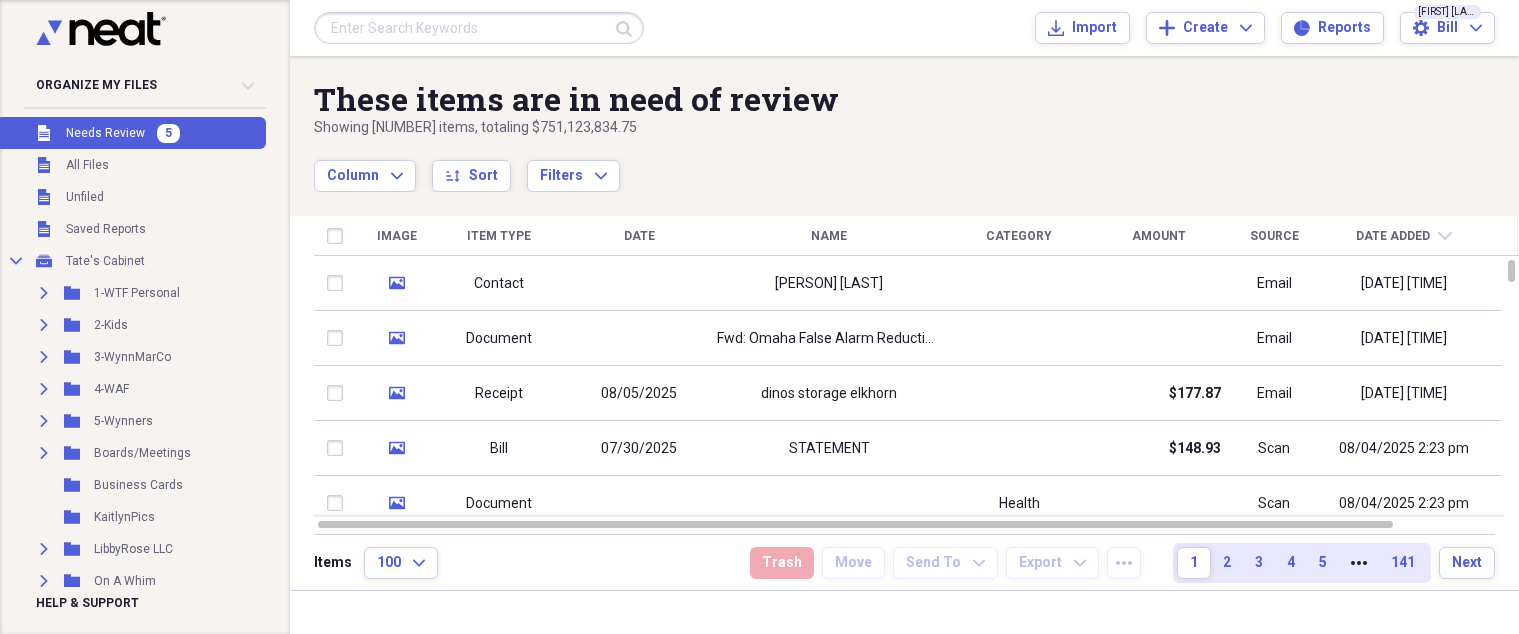click on "Needs Review" at bounding box center (105, 133) 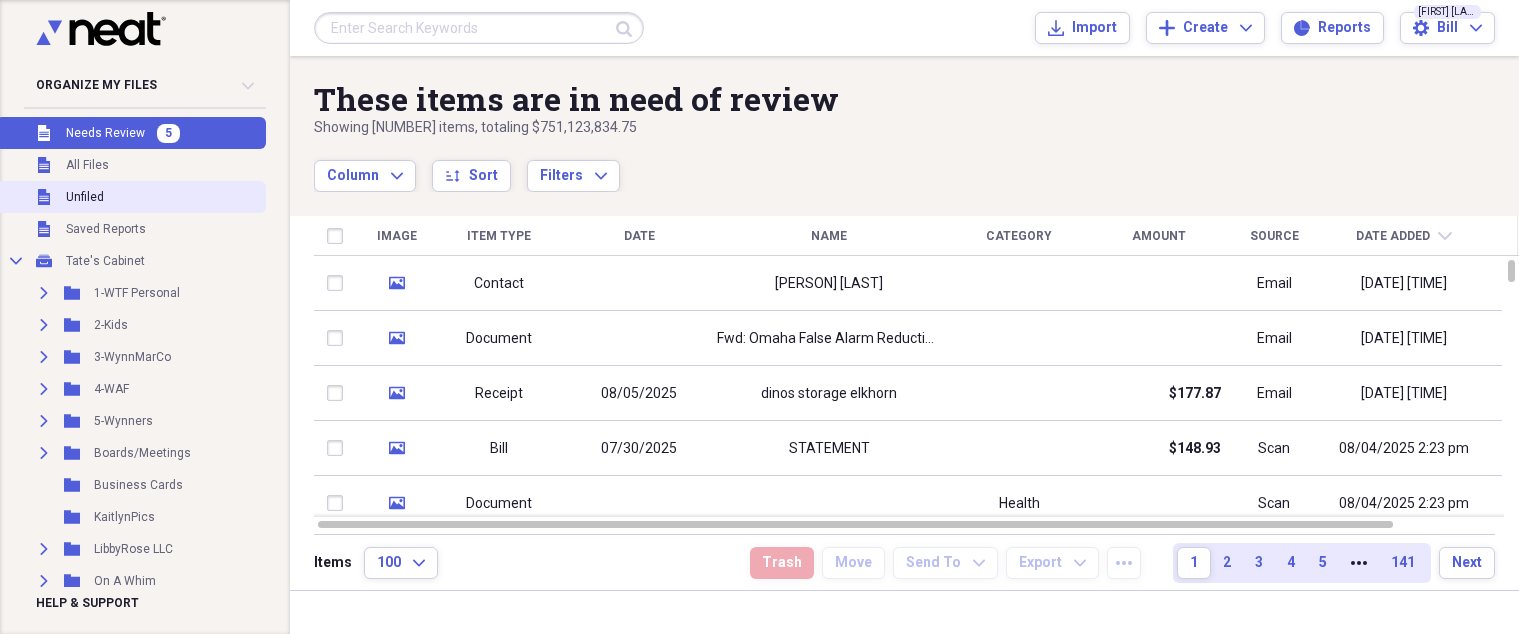 click on "Unfiled Unfiled" at bounding box center [131, 197] 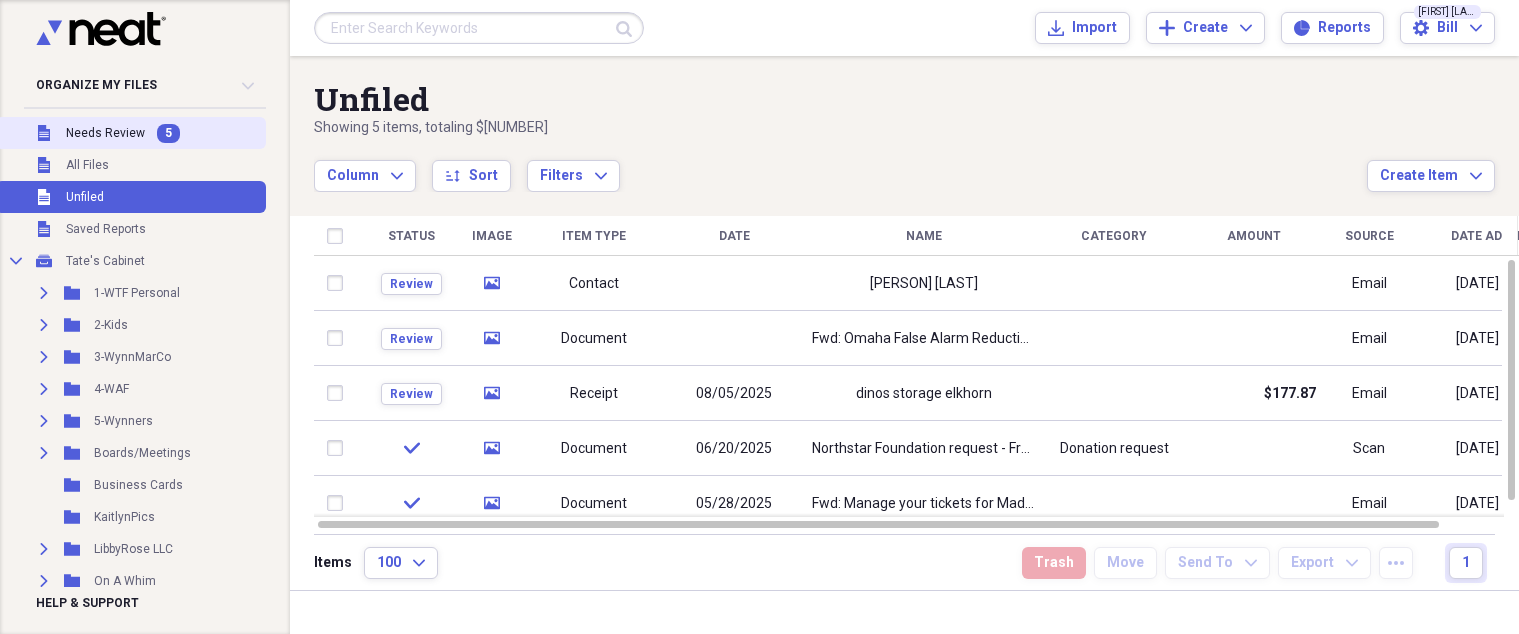 click on "Needs Review" at bounding box center [105, 133] 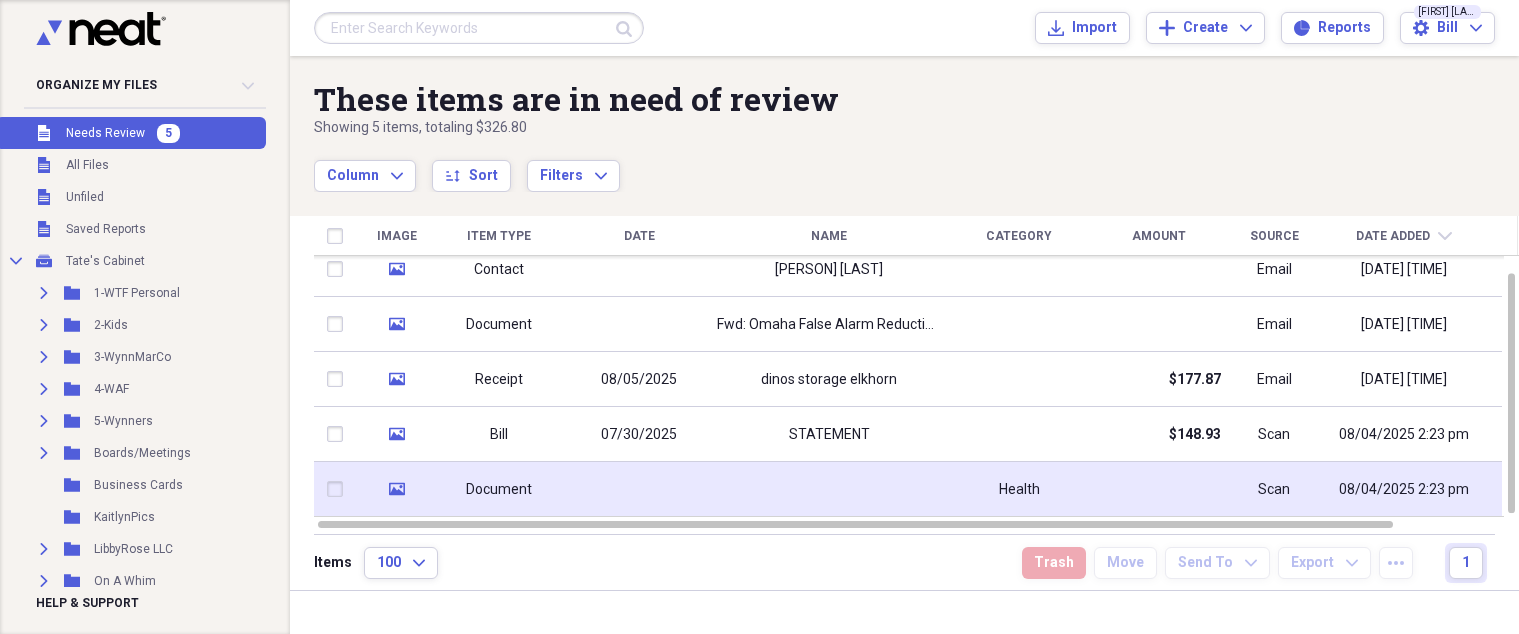 click at bounding box center [639, 489] 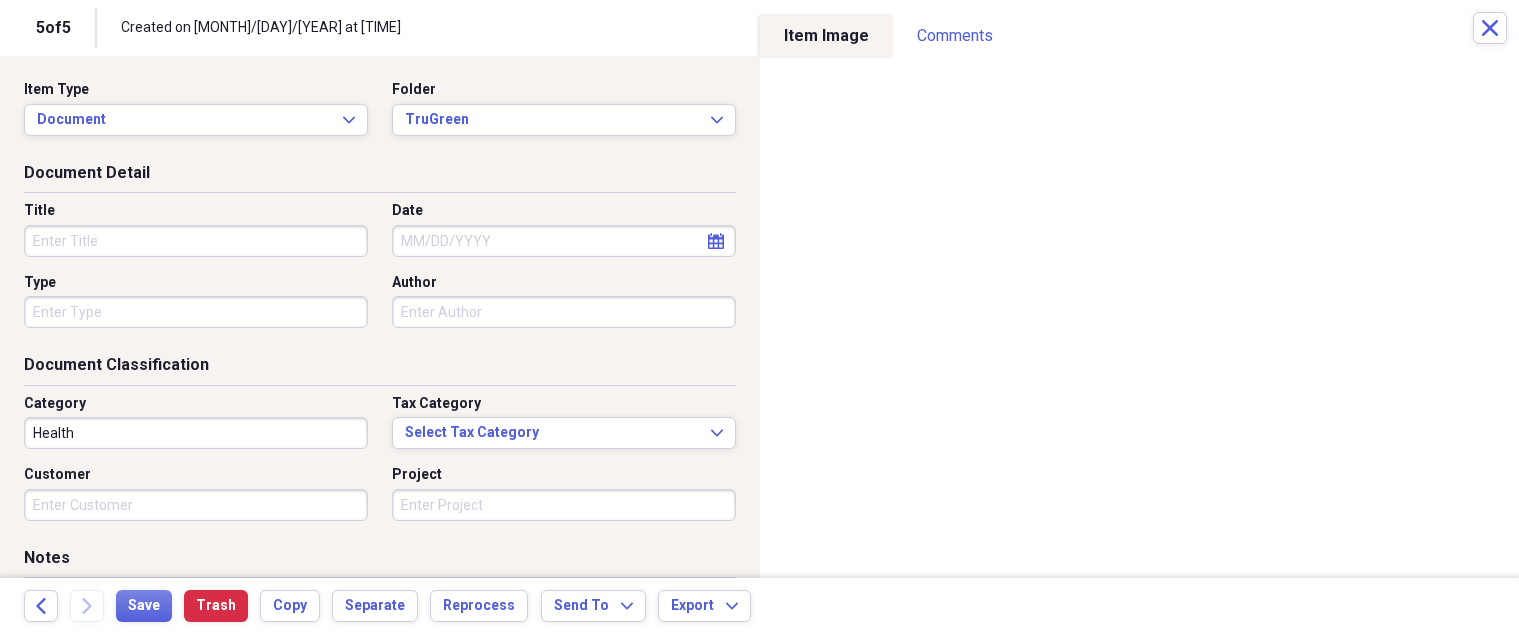 click on "Date" at bounding box center (564, 241) 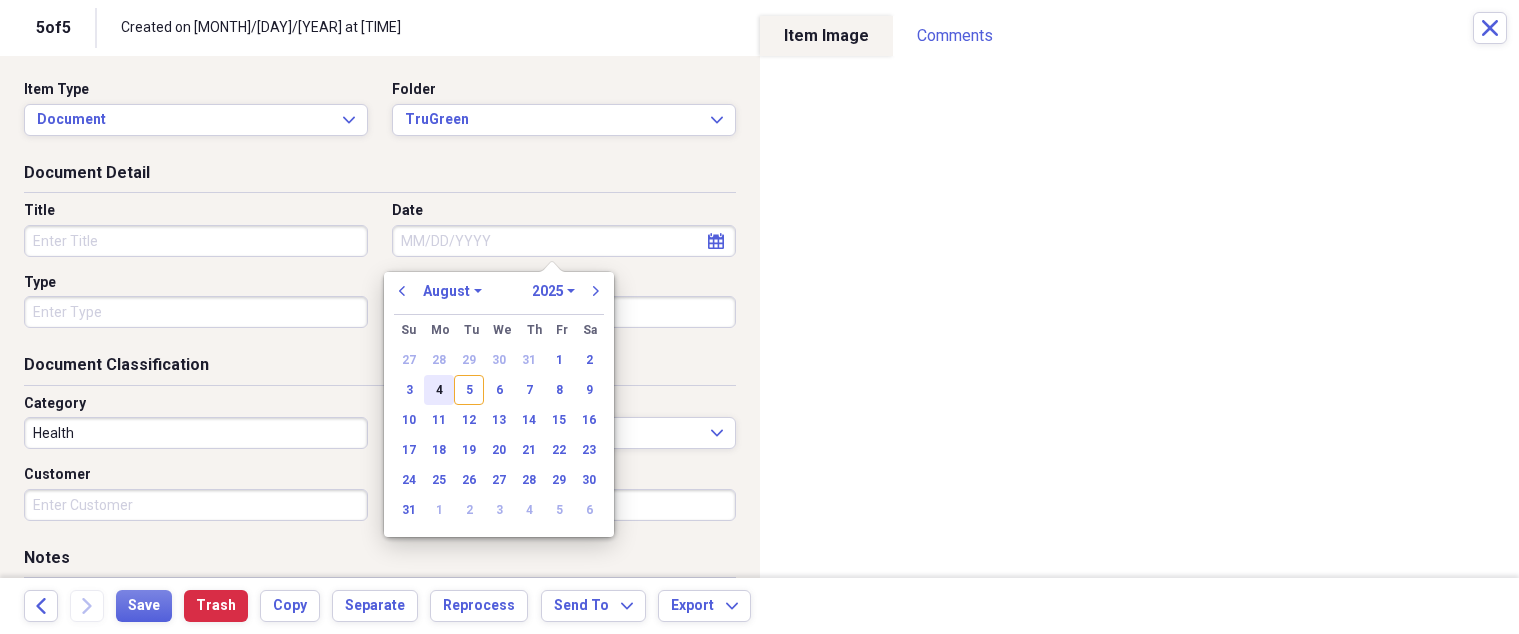 click on "4" at bounding box center [439, 390] 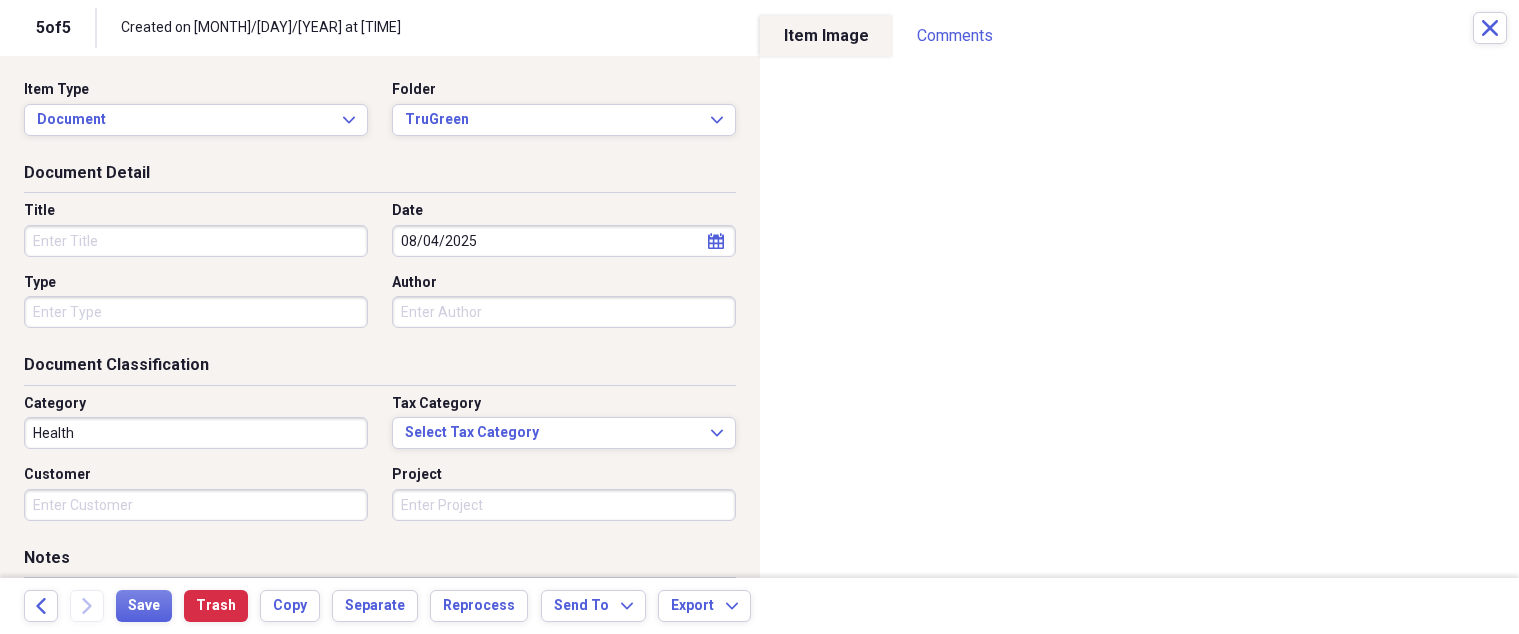 click on "Title" at bounding box center [196, 241] 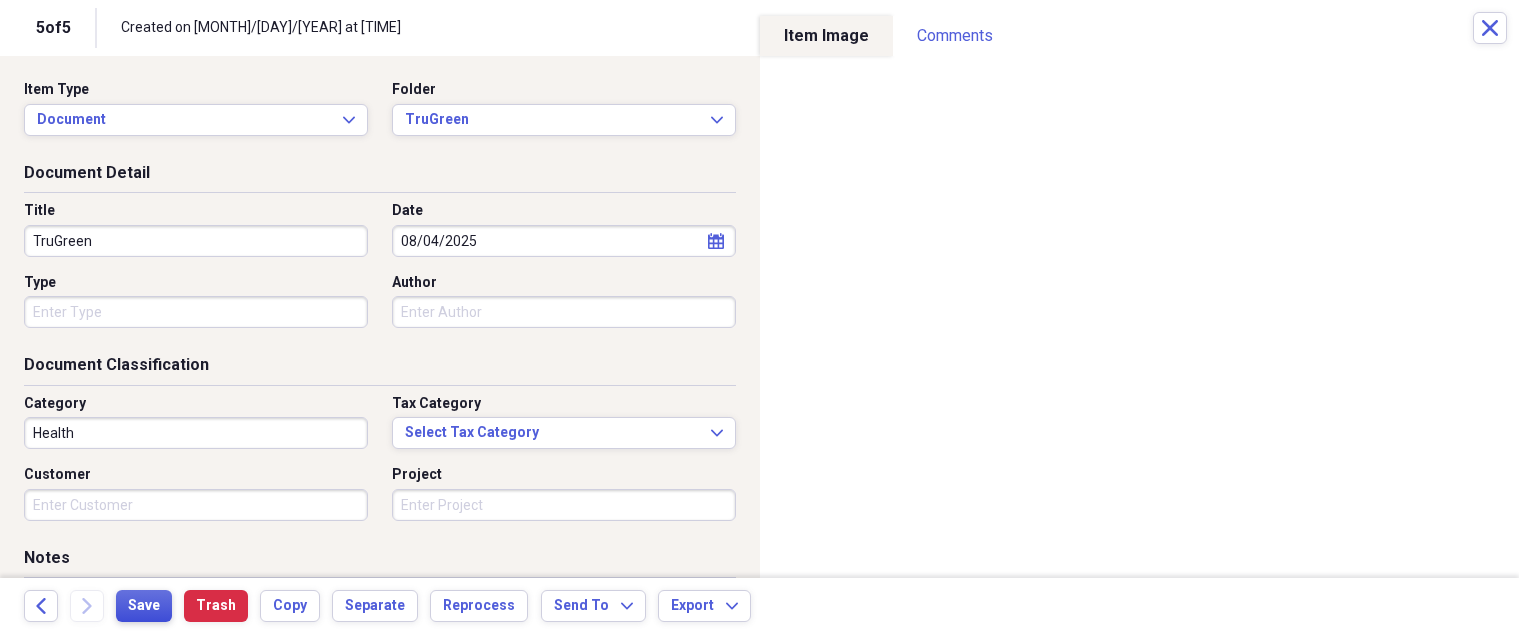 type on "TruGreen" 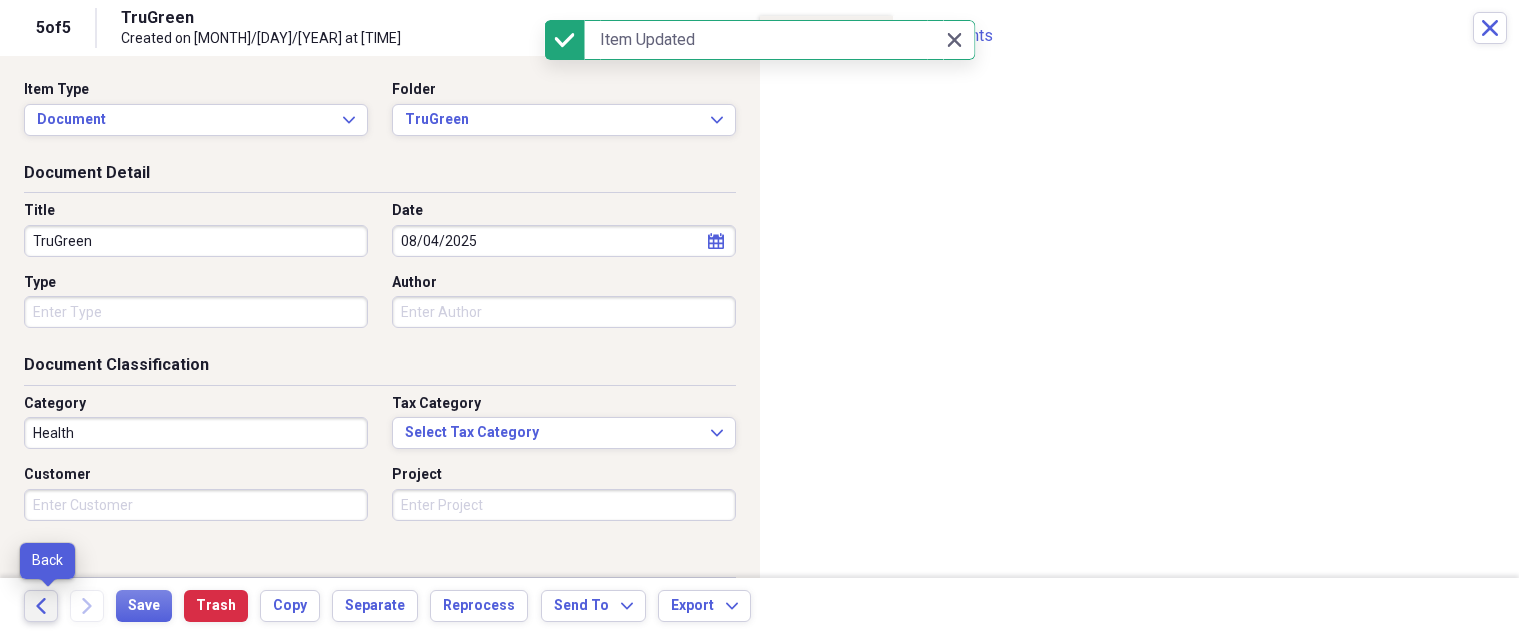 click on "Back" 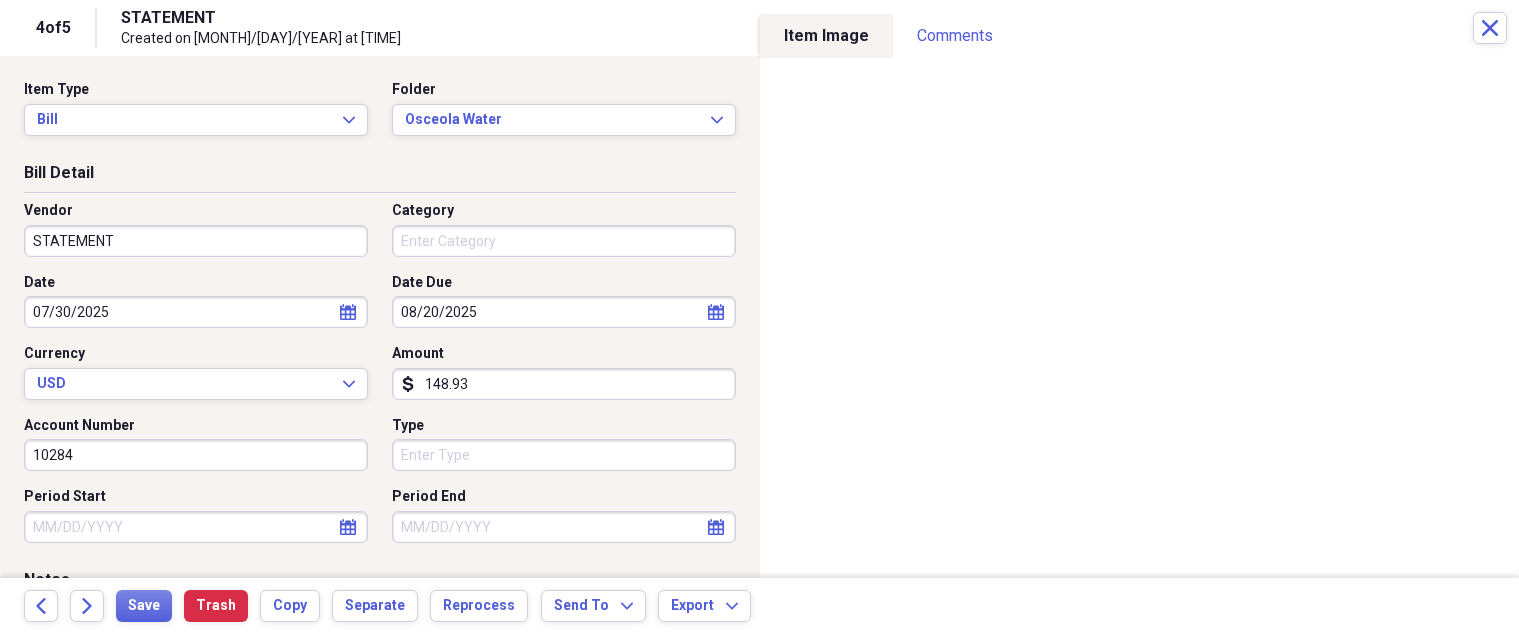 click on "STATEMENT" at bounding box center [196, 241] 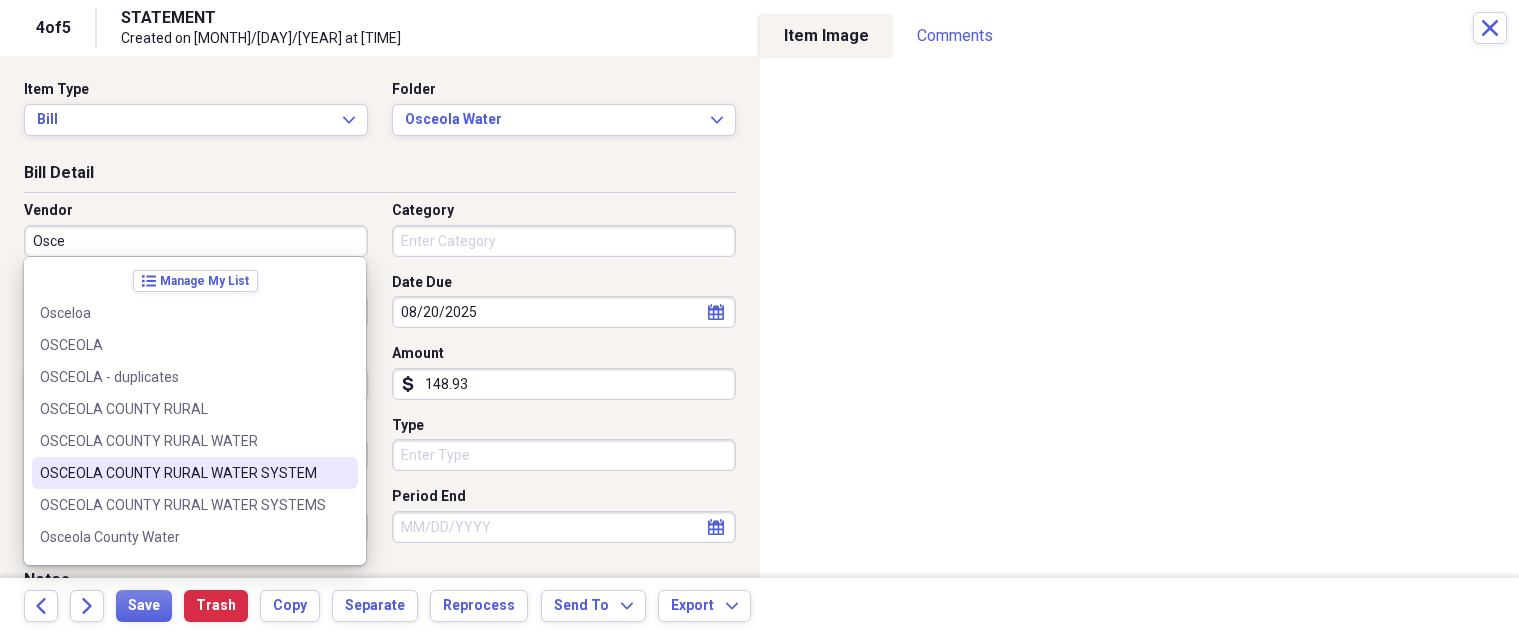 click on "OSCEOLA COUNTY RURAL WATER SYSTEM" at bounding box center [183, 473] 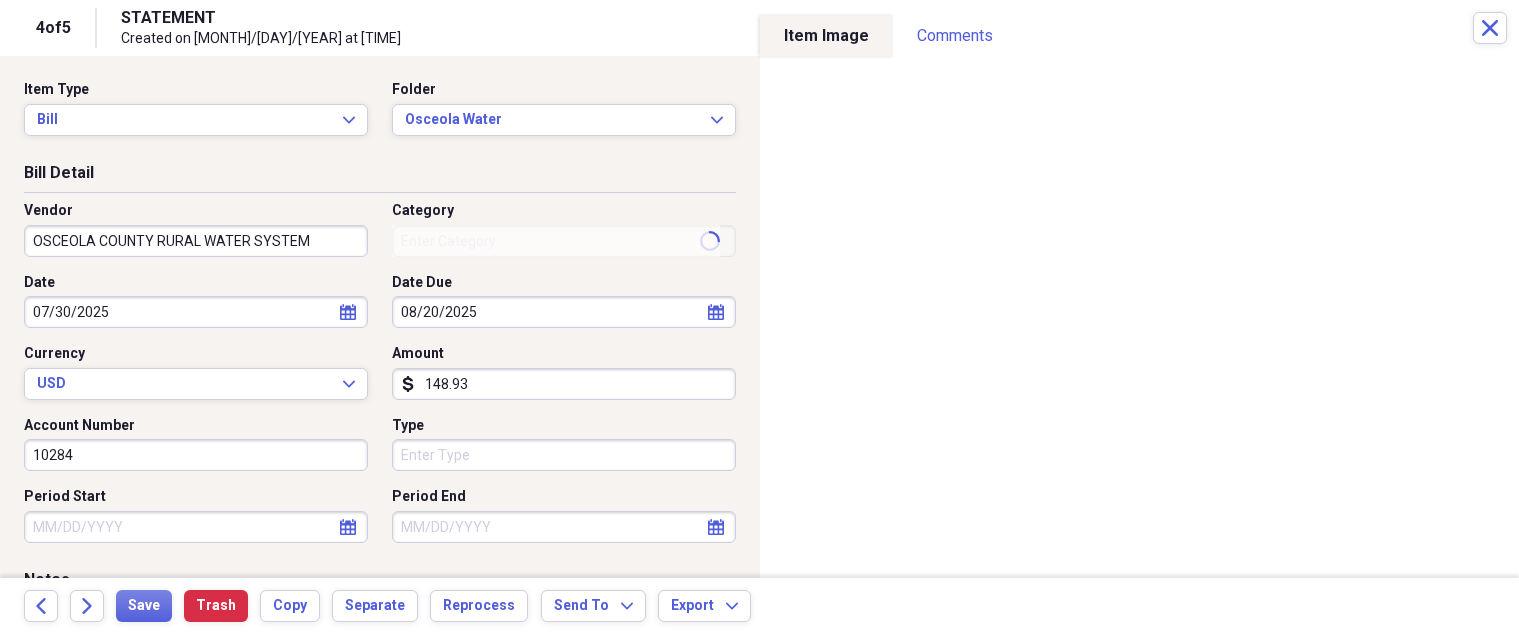 type on "Utilities - [BRAND]" 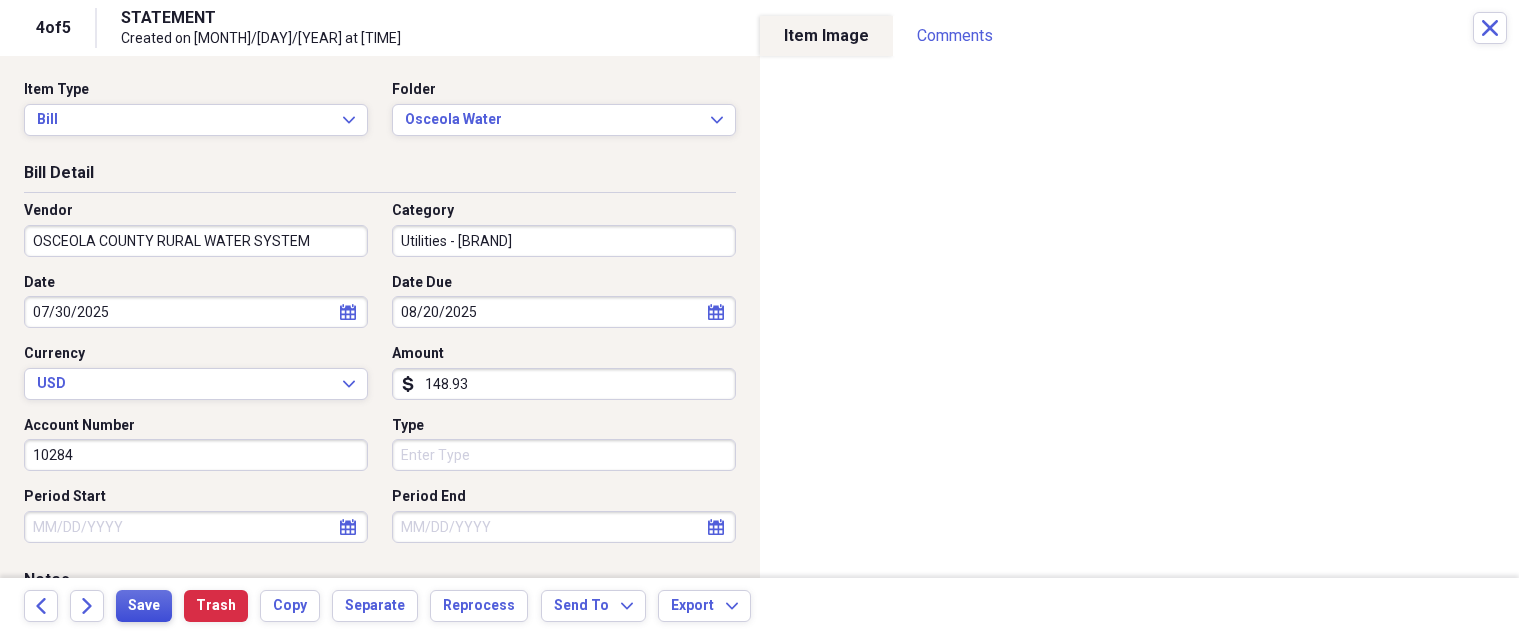 click on "Save" at bounding box center (144, 606) 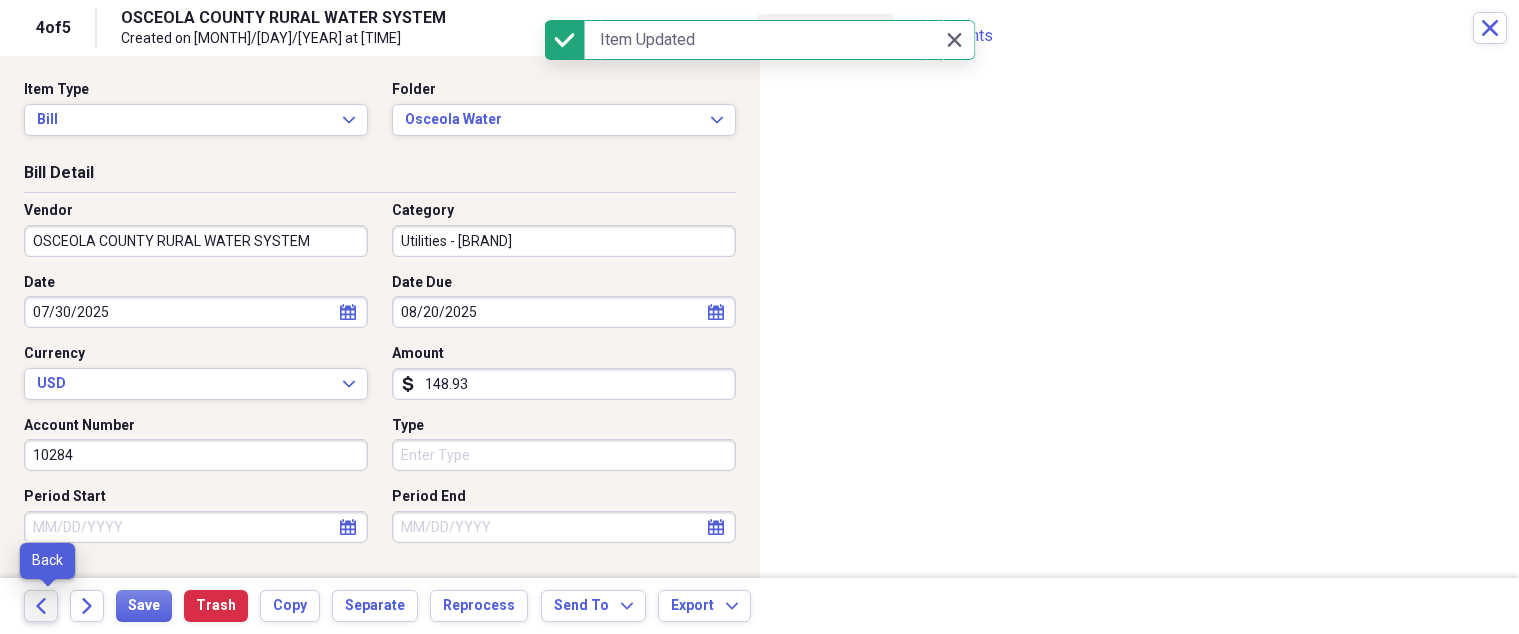 click on "Back" 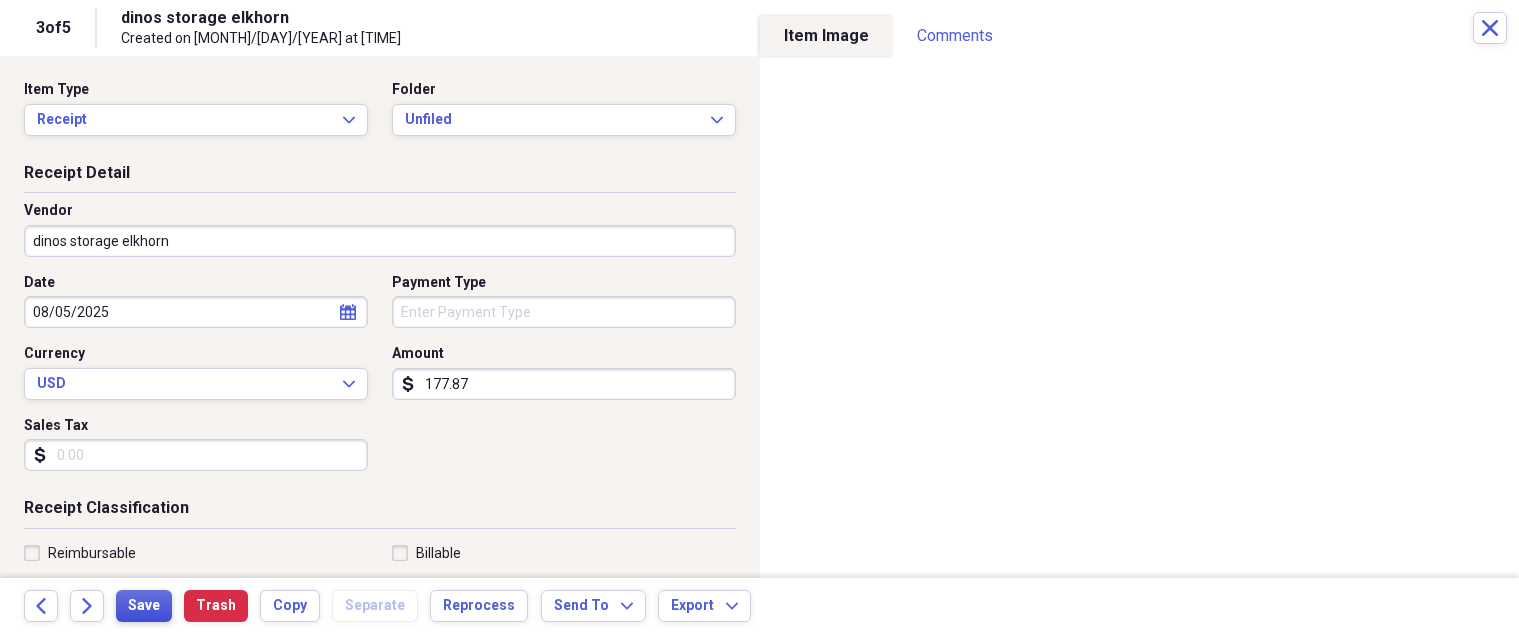 click on "Save" at bounding box center [144, 606] 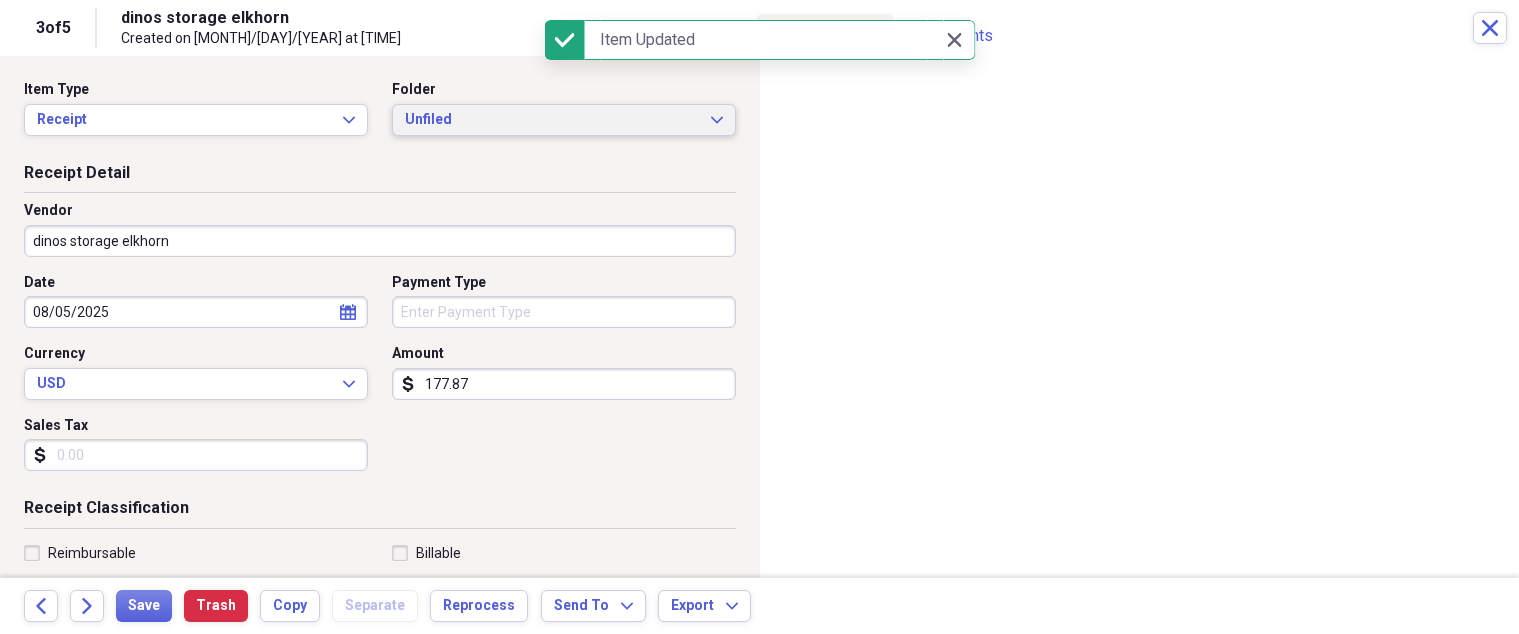 click on "Unfiled" at bounding box center [552, 120] 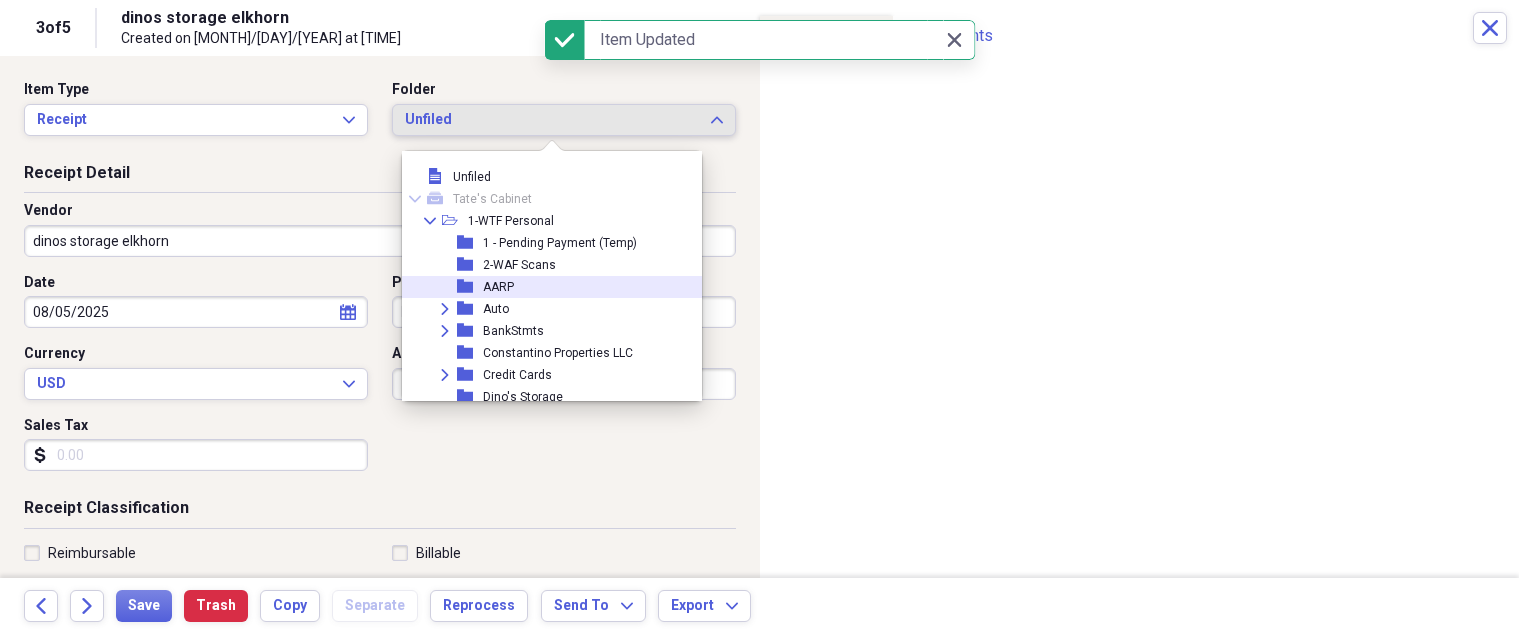 scroll, scrollTop: 100, scrollLeft: 0, axis: vertical 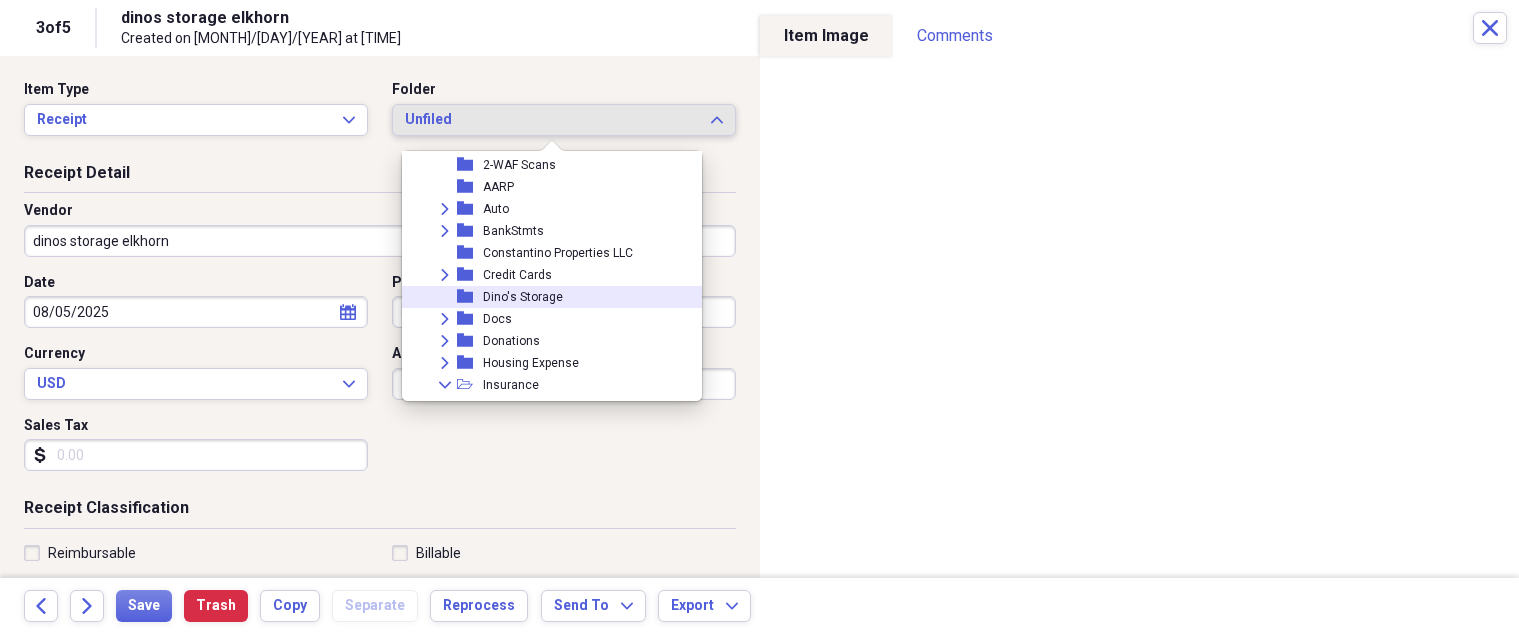 click on "Dino's Storage" at bounding box center (523, 297) 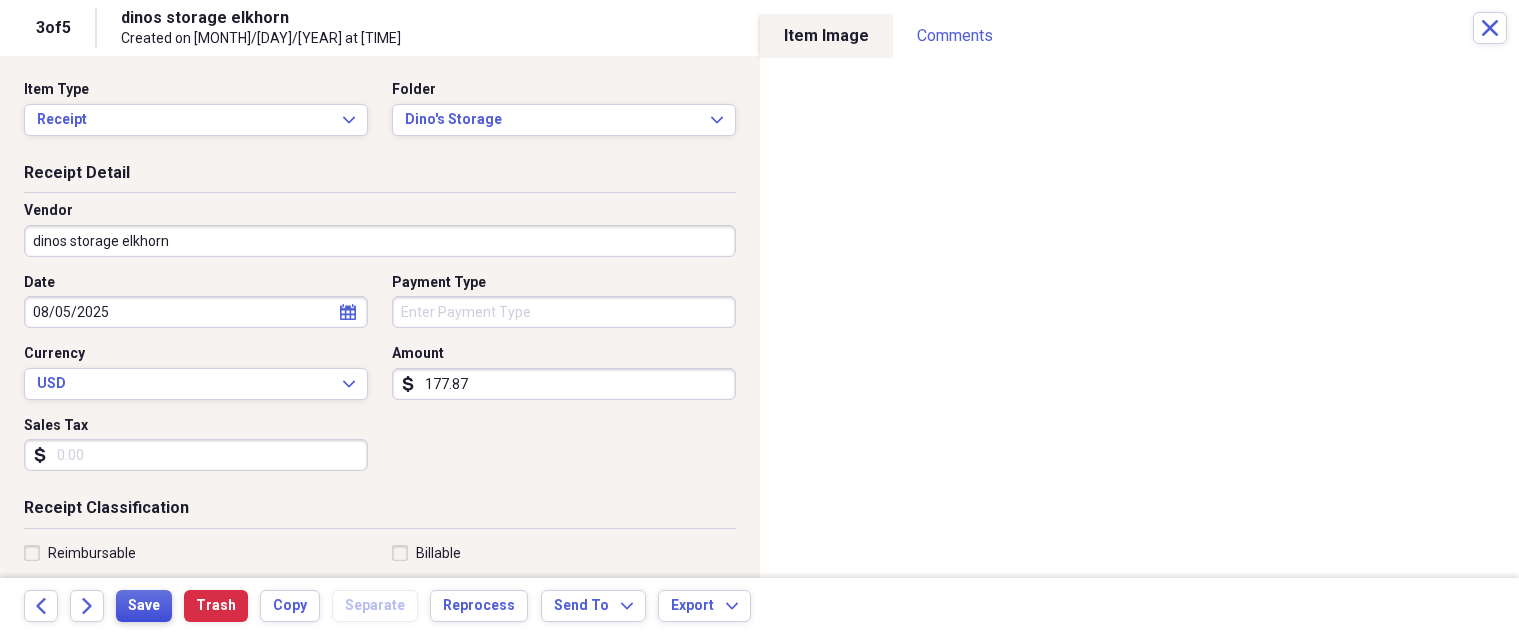 click on "Save" at bounding box center (144, 606) 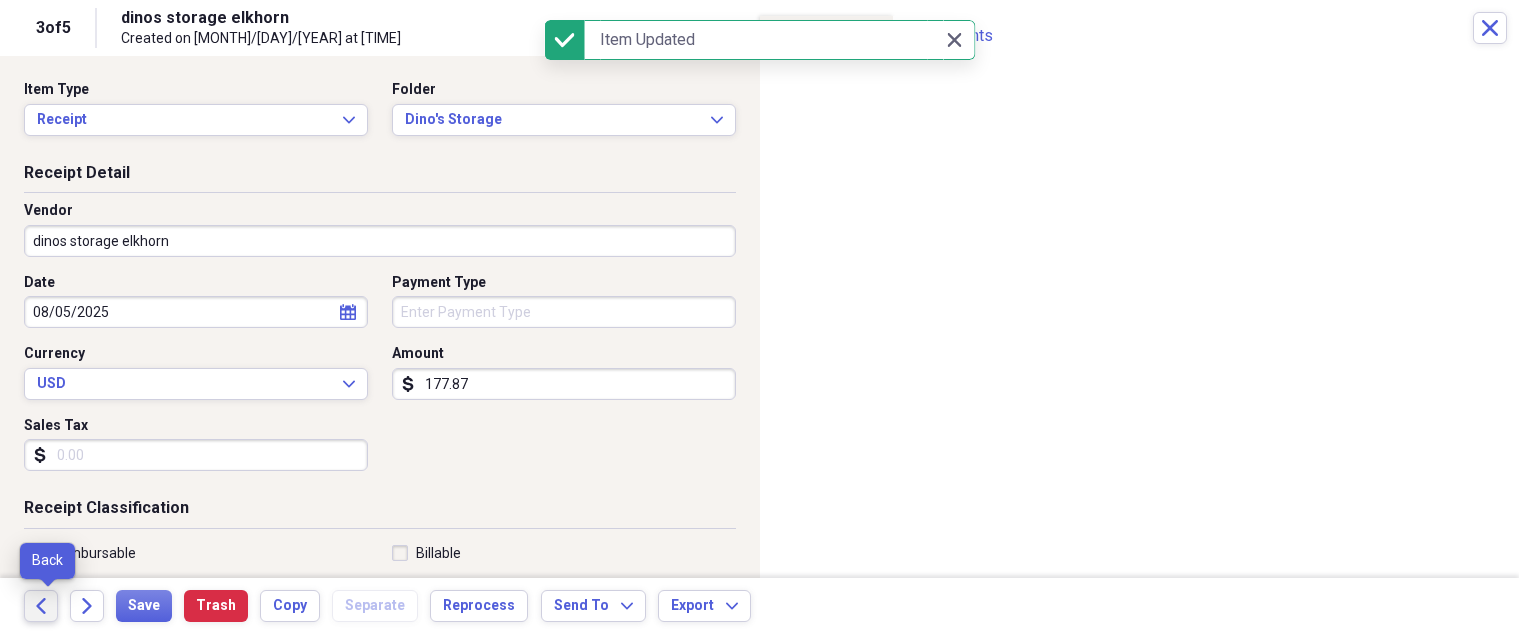 click on "Back" at bounding box center (41, 606) 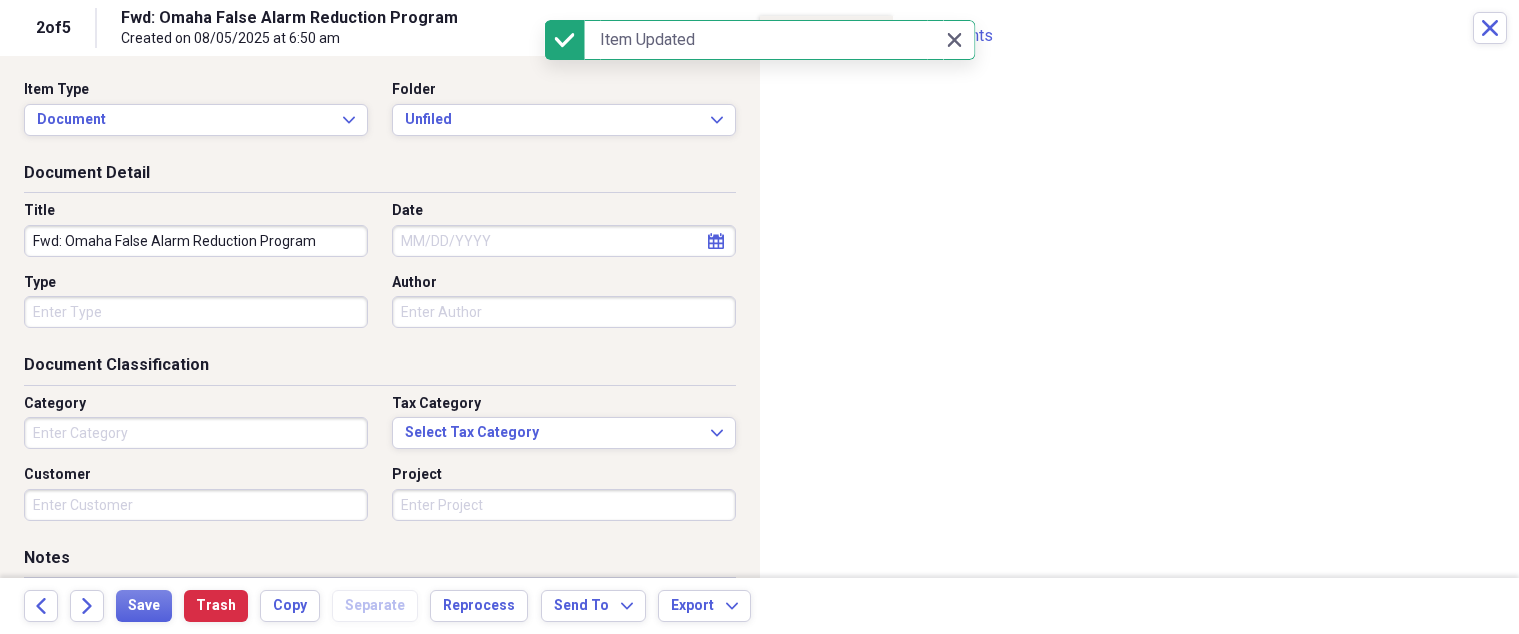 select on "7" 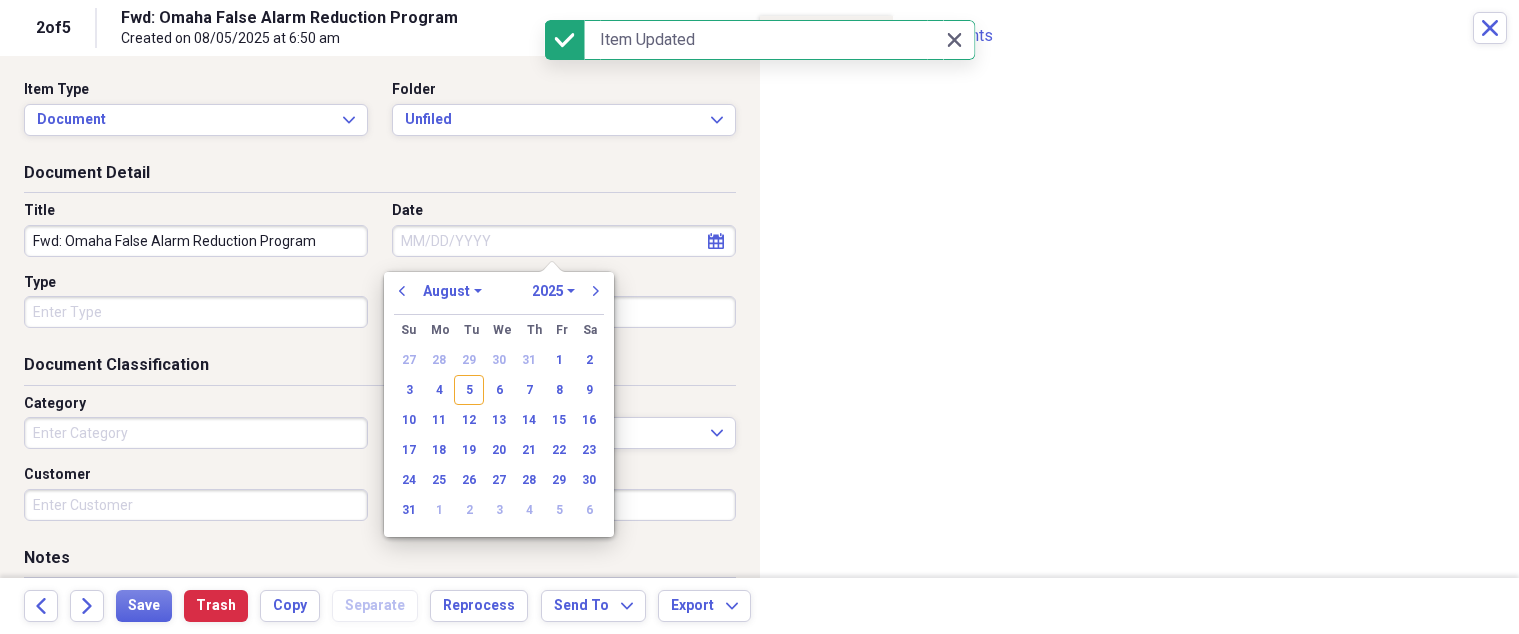 click on "Date" at bounding box center [564, 241] 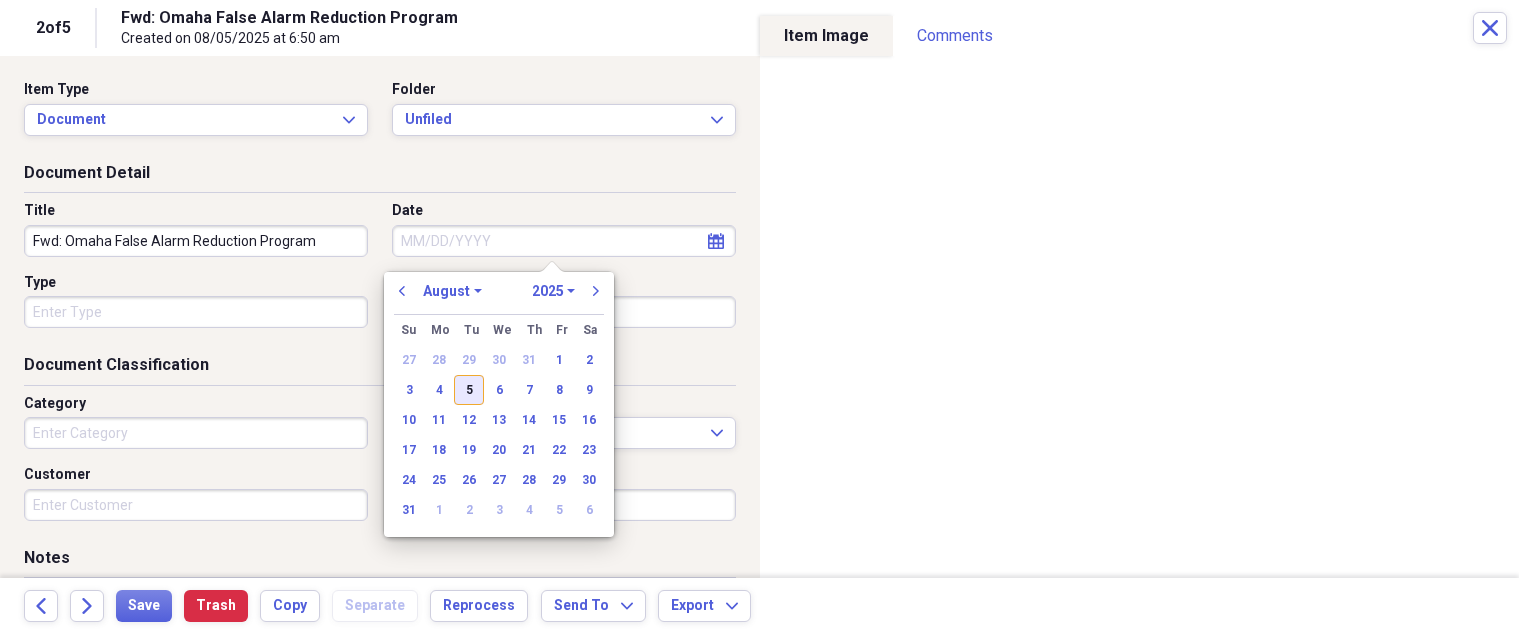 click on "5" at bounding box center [469, 390] 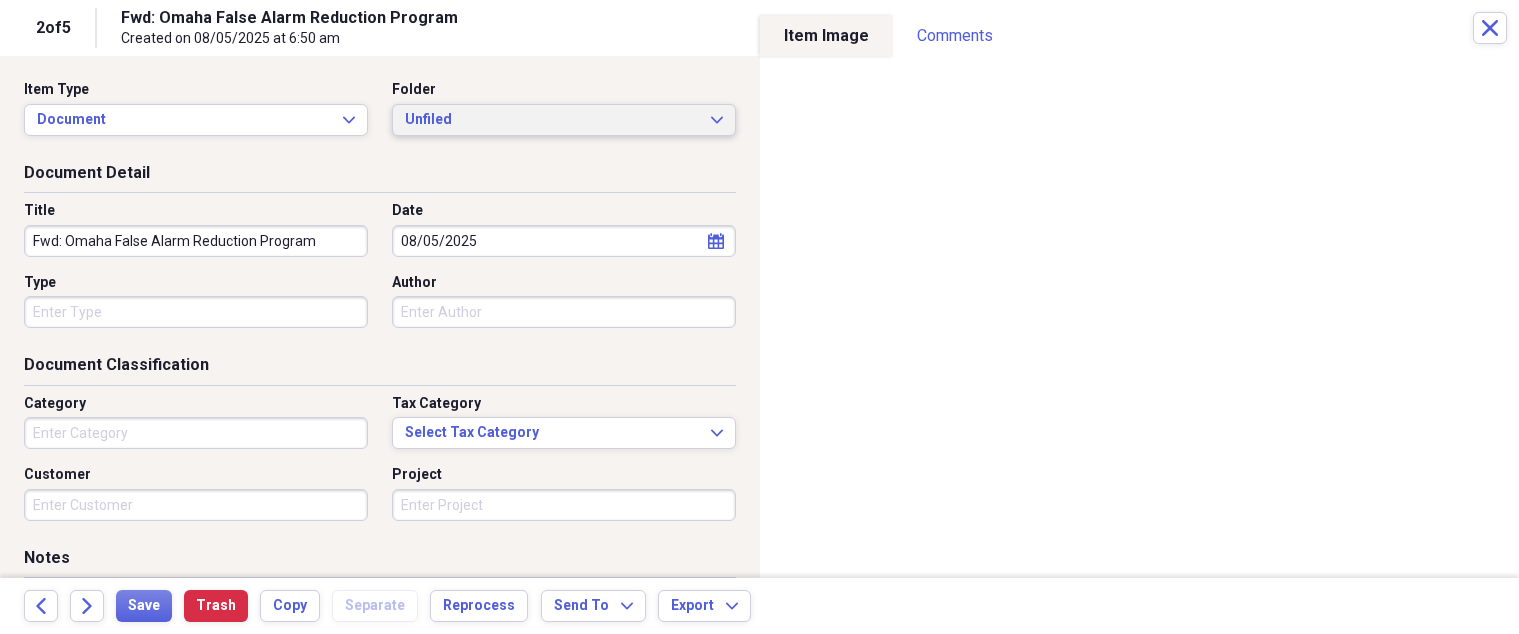 click on "Unfiled" at bounding box center (552, 120) 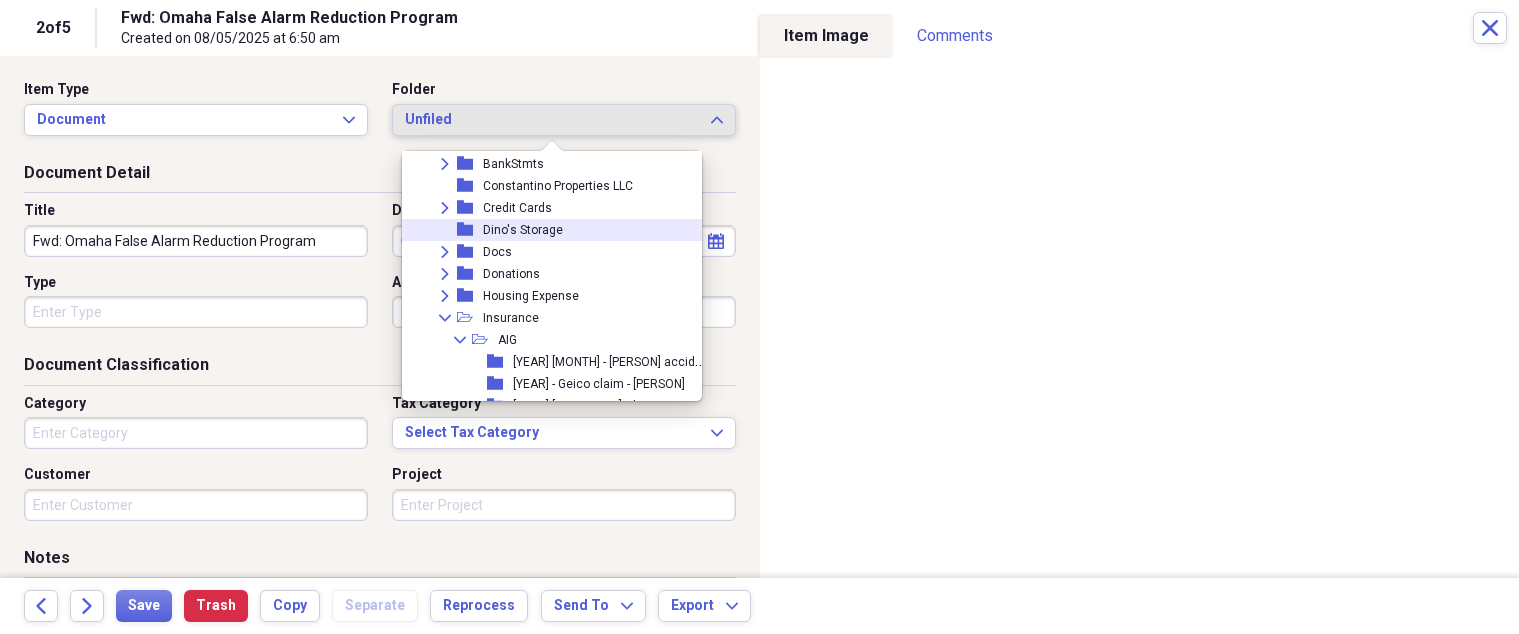 scroll, scrollTop: 200, scrollLeft: 0, axis: vertical 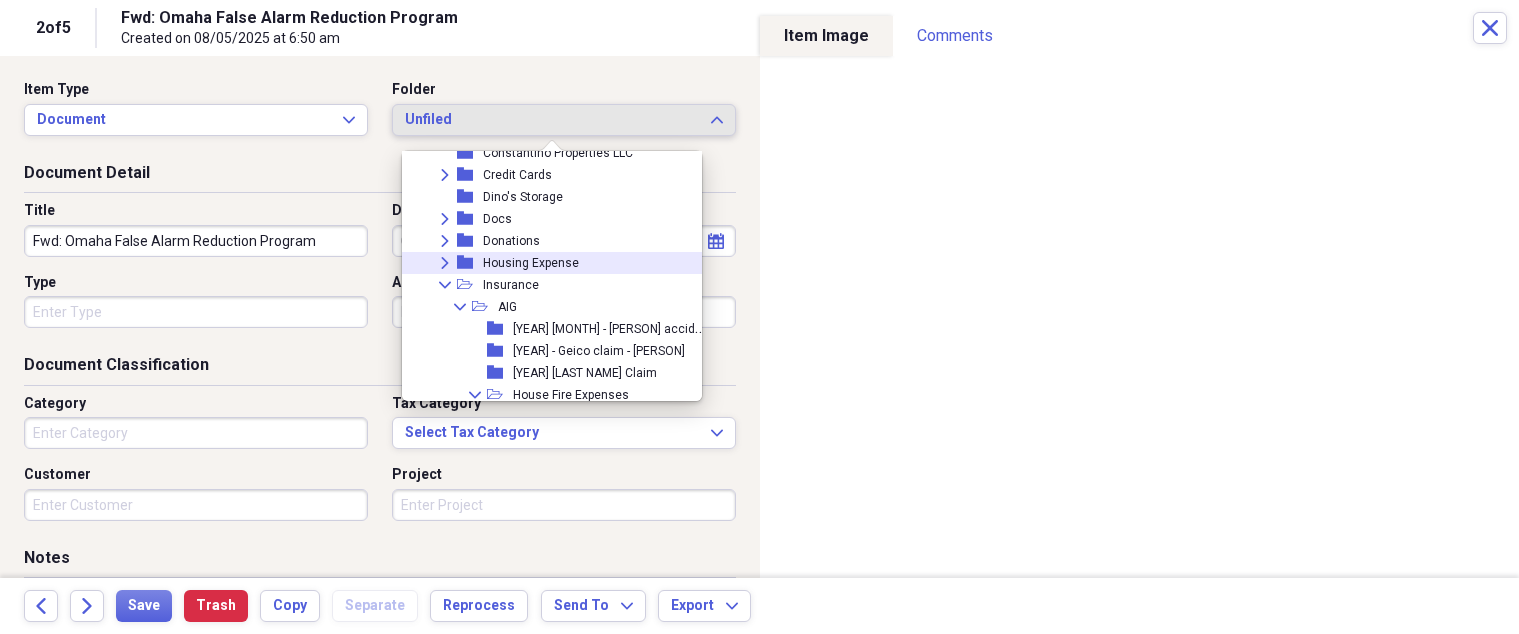 click 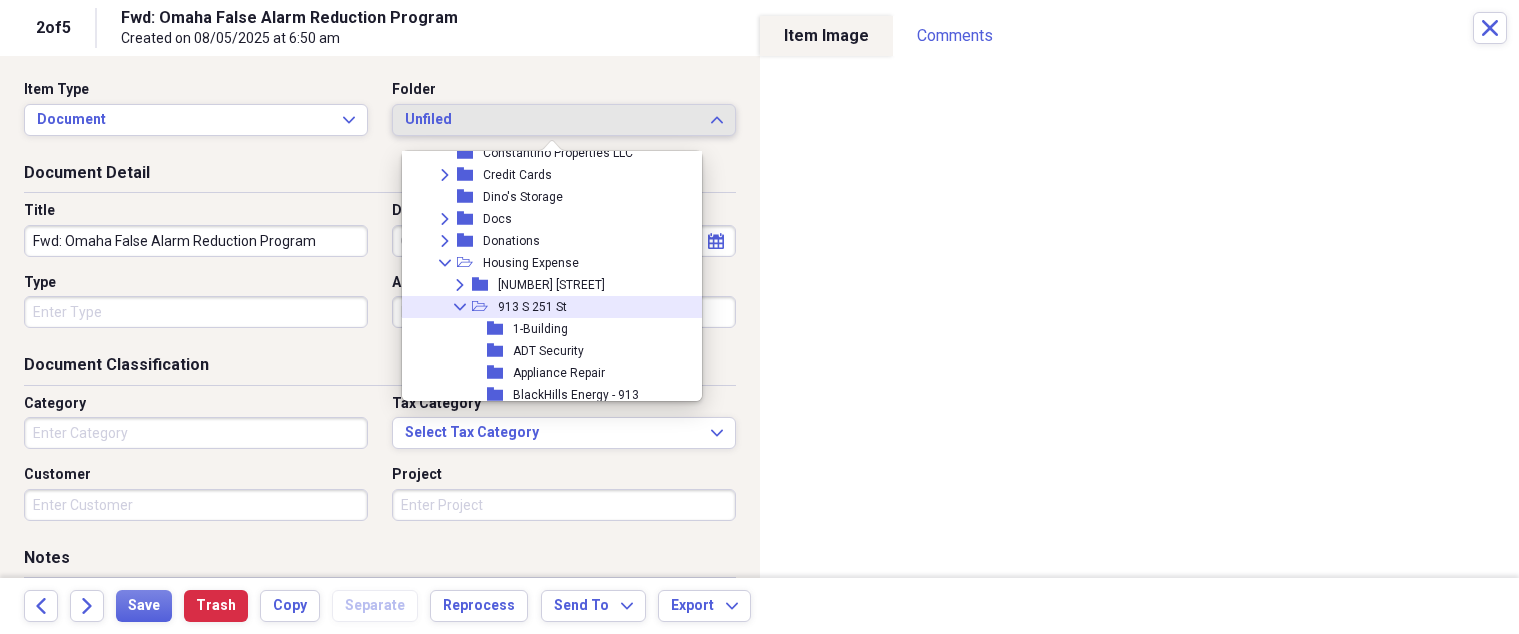 click 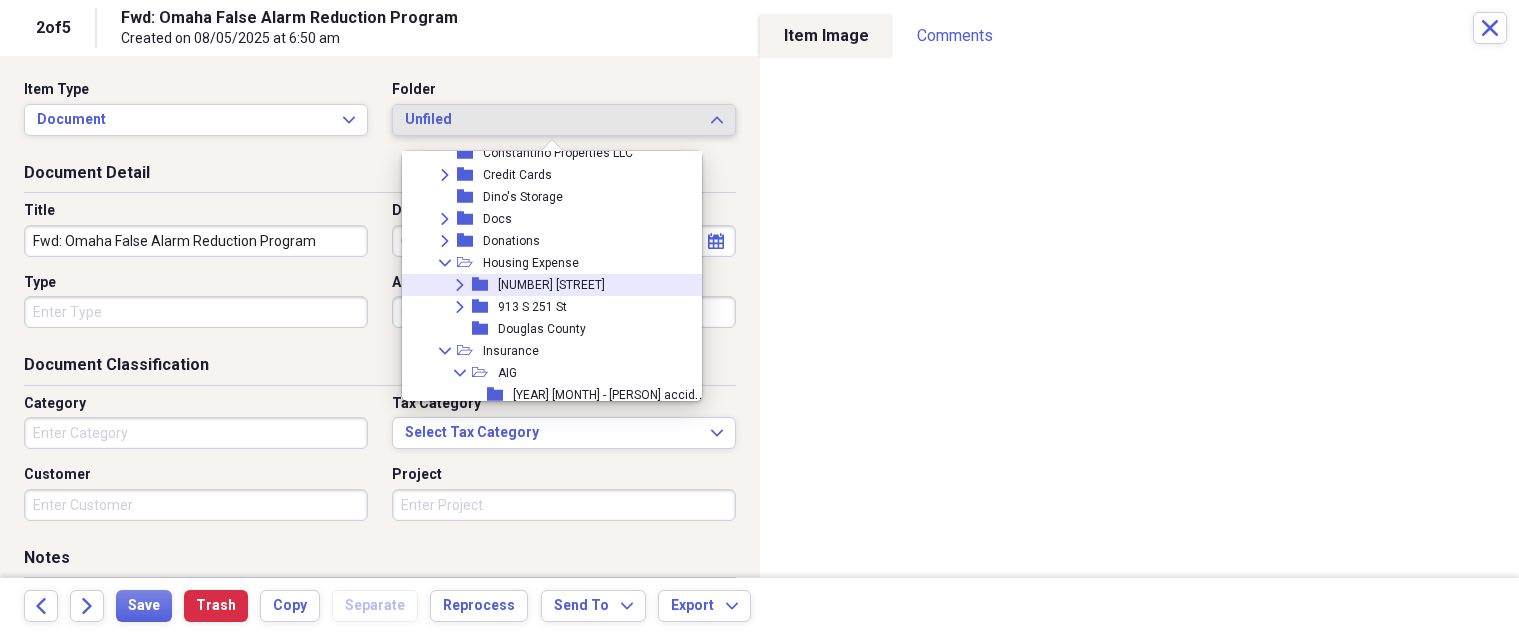 click on "Expand" 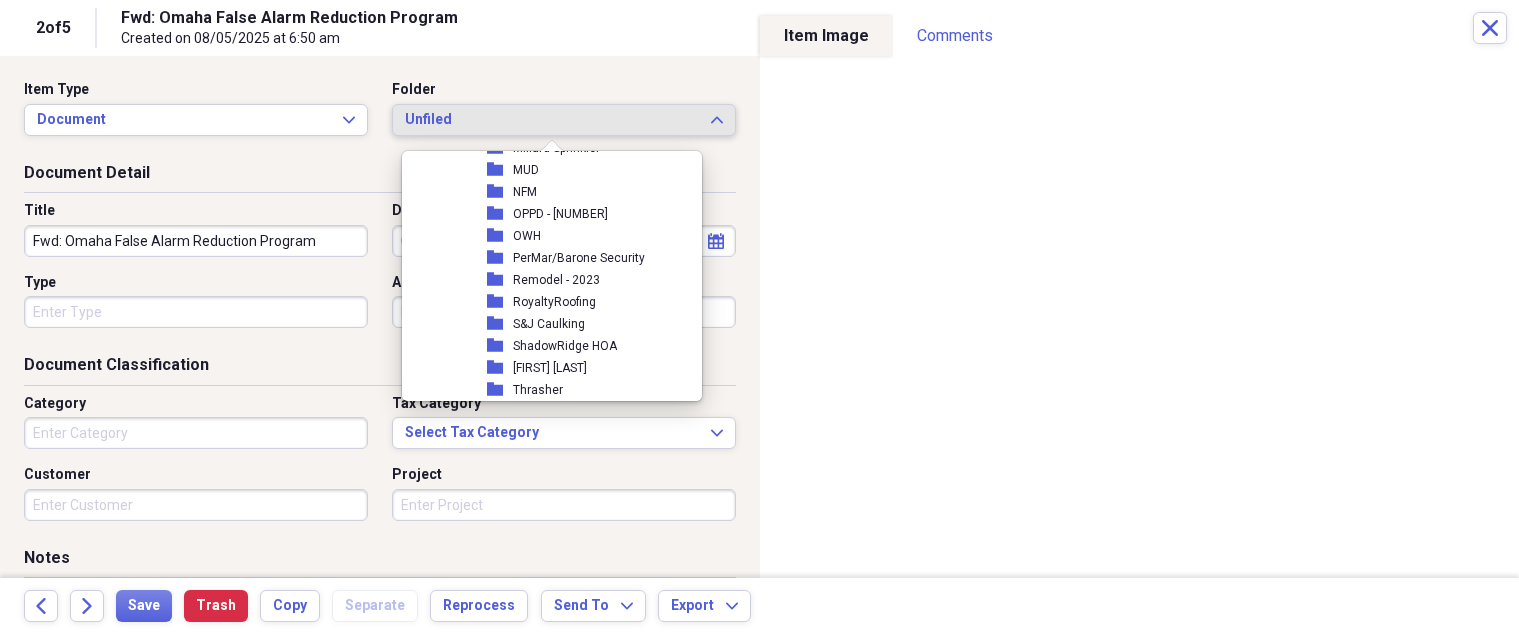 scroll, scrollTop: 700, scrollLeft: 0, axis: vertical 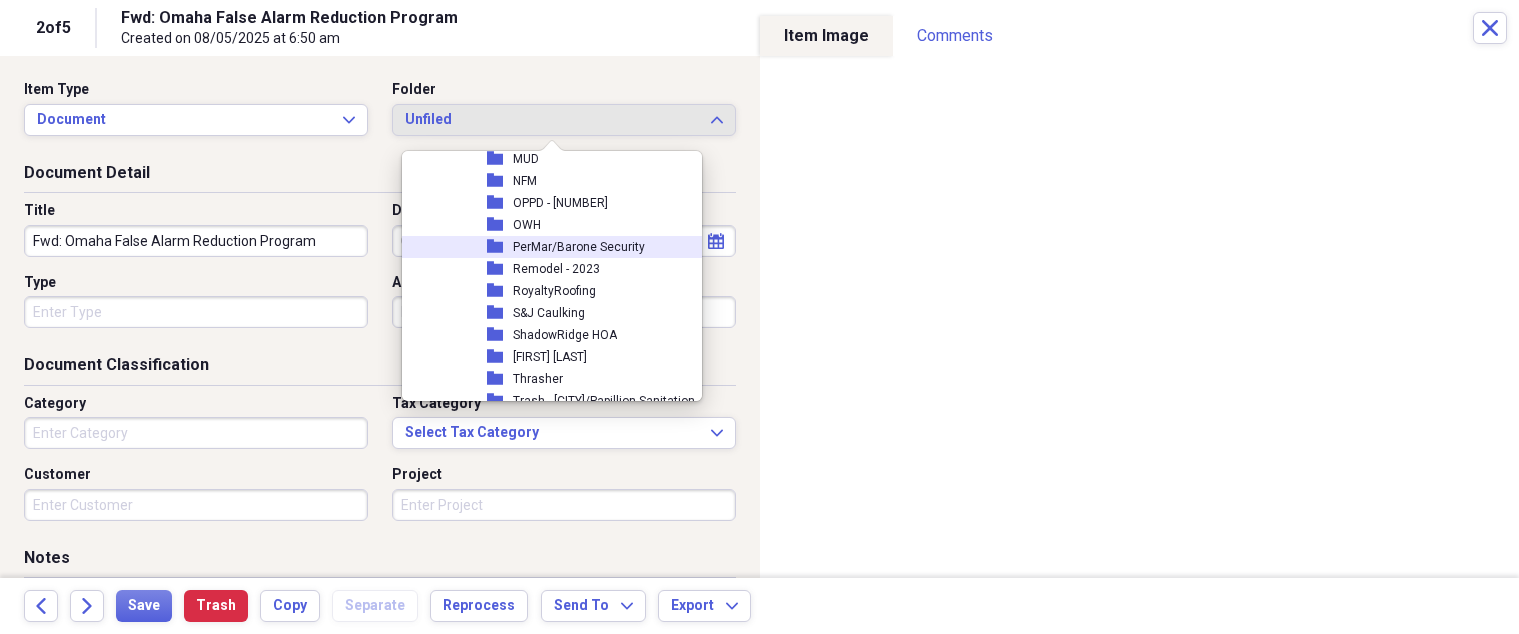 click on "PerMar/Barone Security" at bounding box center [579, 247] 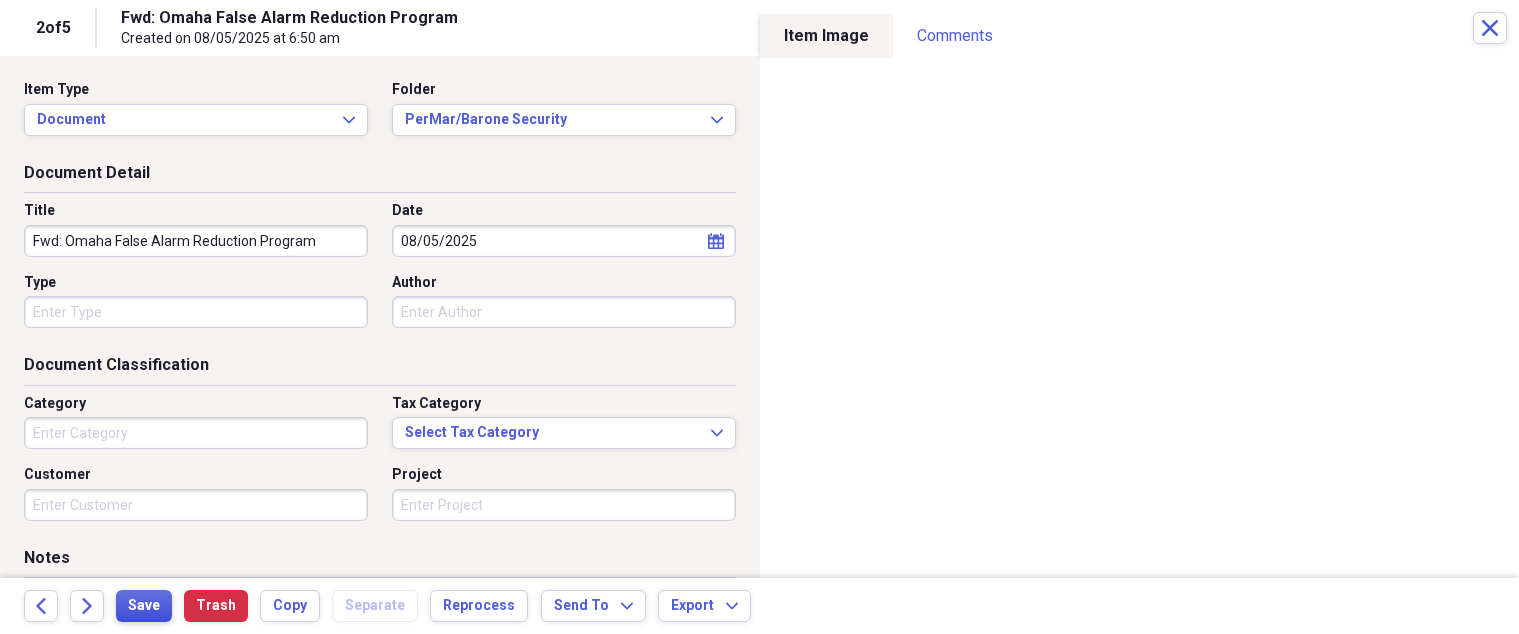 click on "Save" at bounding box center (144, 606) 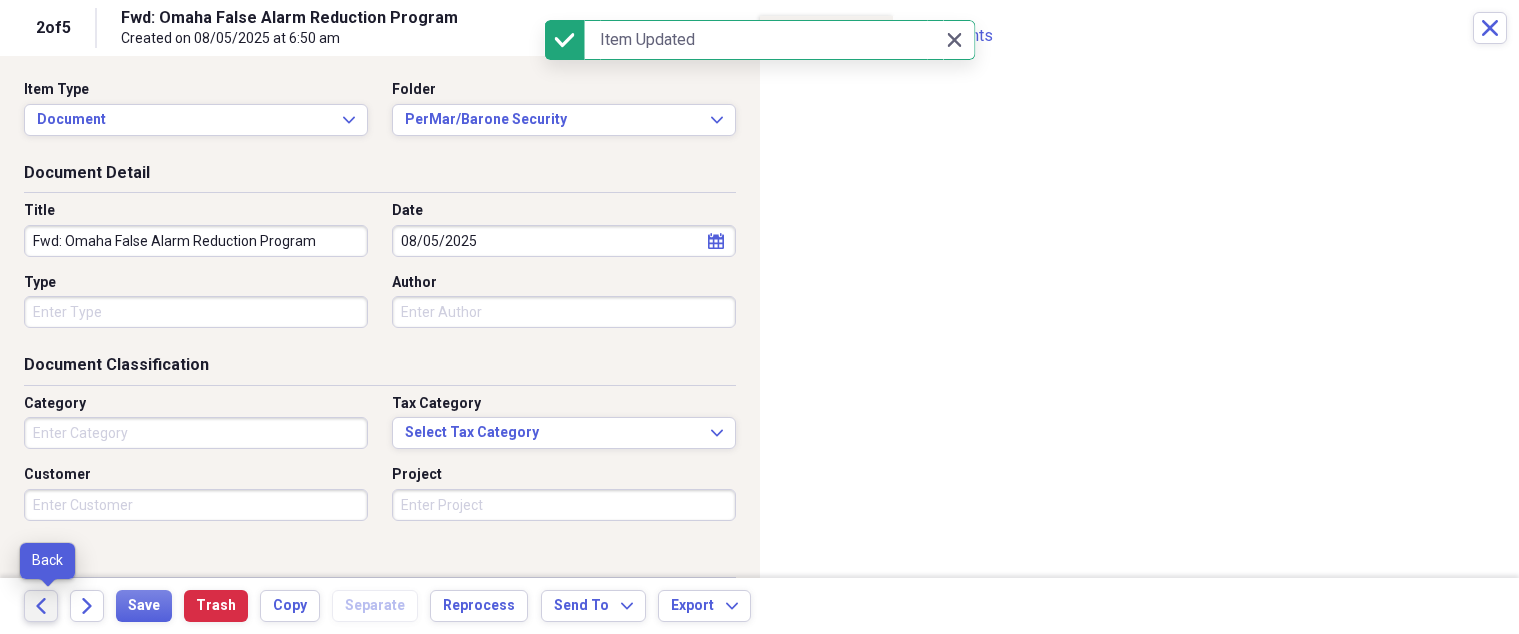 click on "Back" at bounding box center [41, 606] 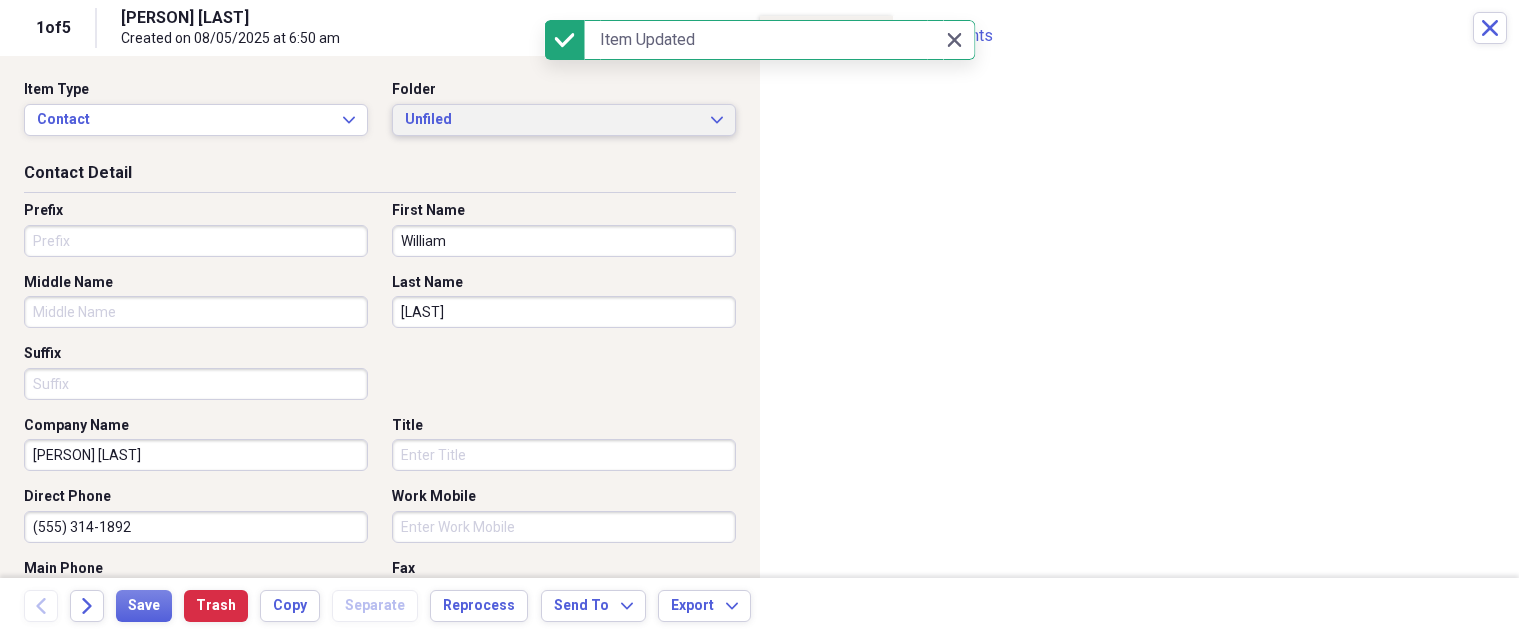 click on "Unfiled" at bounding box center [552, 120] 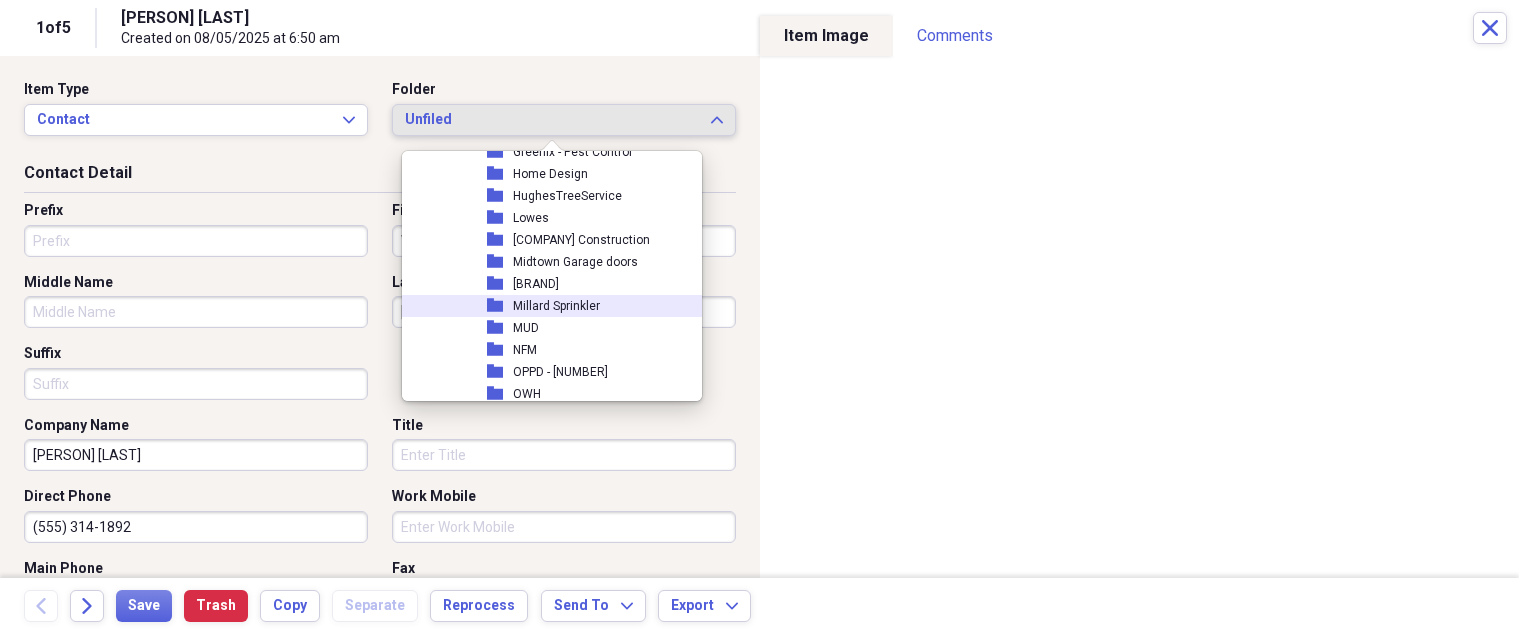 scroll, scrollTop: 600, scrollLeft: 0, axis: vertical 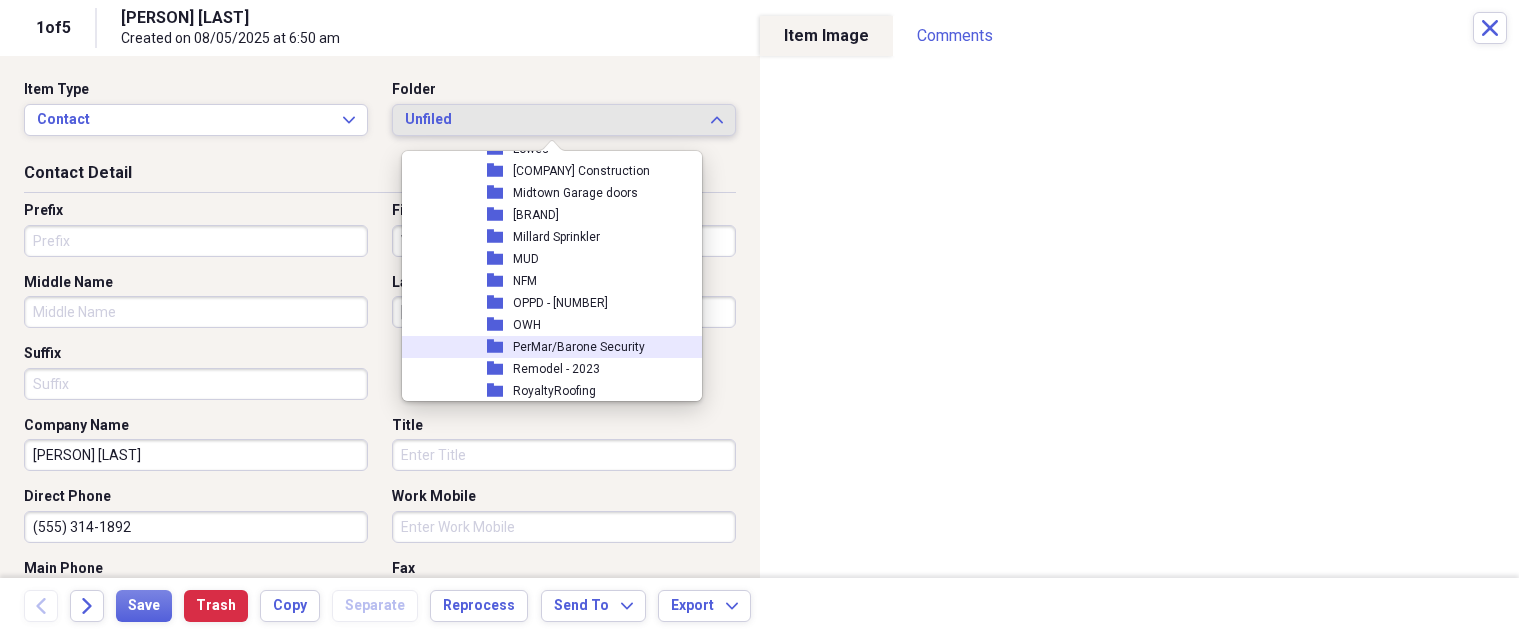 click on "PerMar/Barone Security" at bounding box center [579, 347] 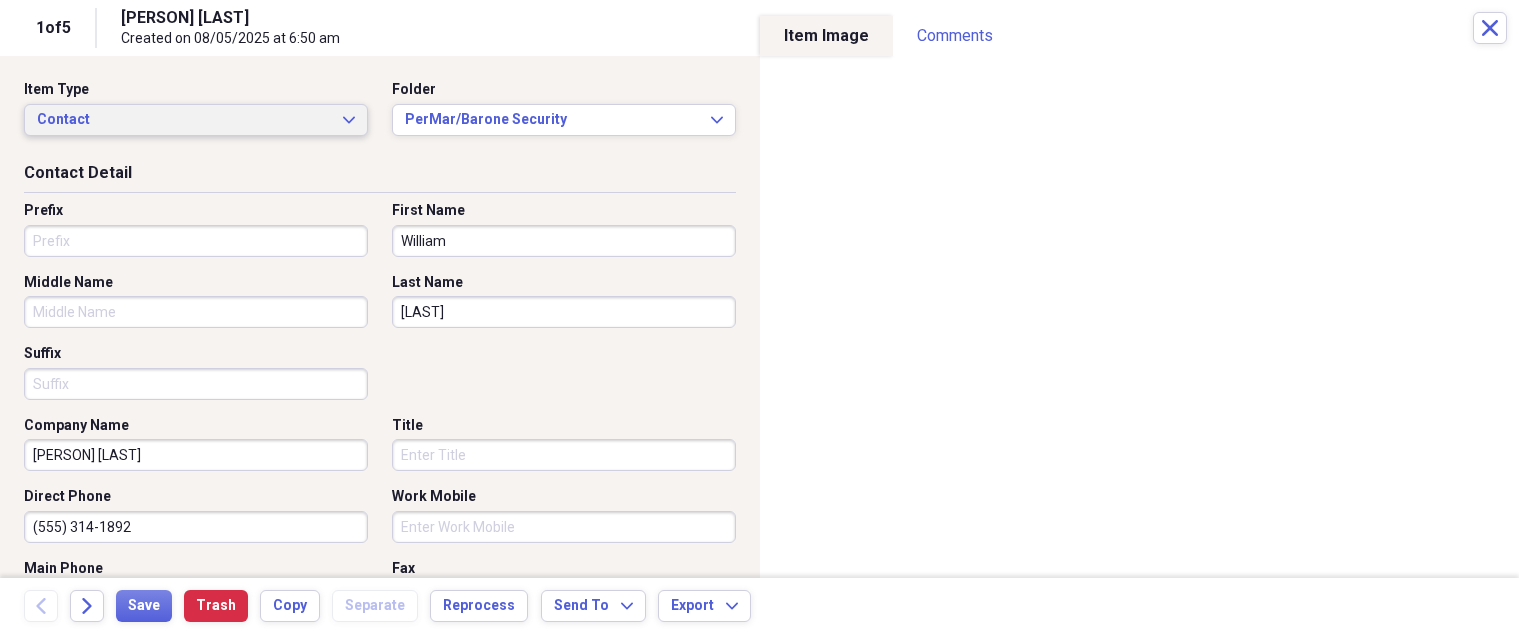 click on "Contact Expand" at bounding box center [196, 120] 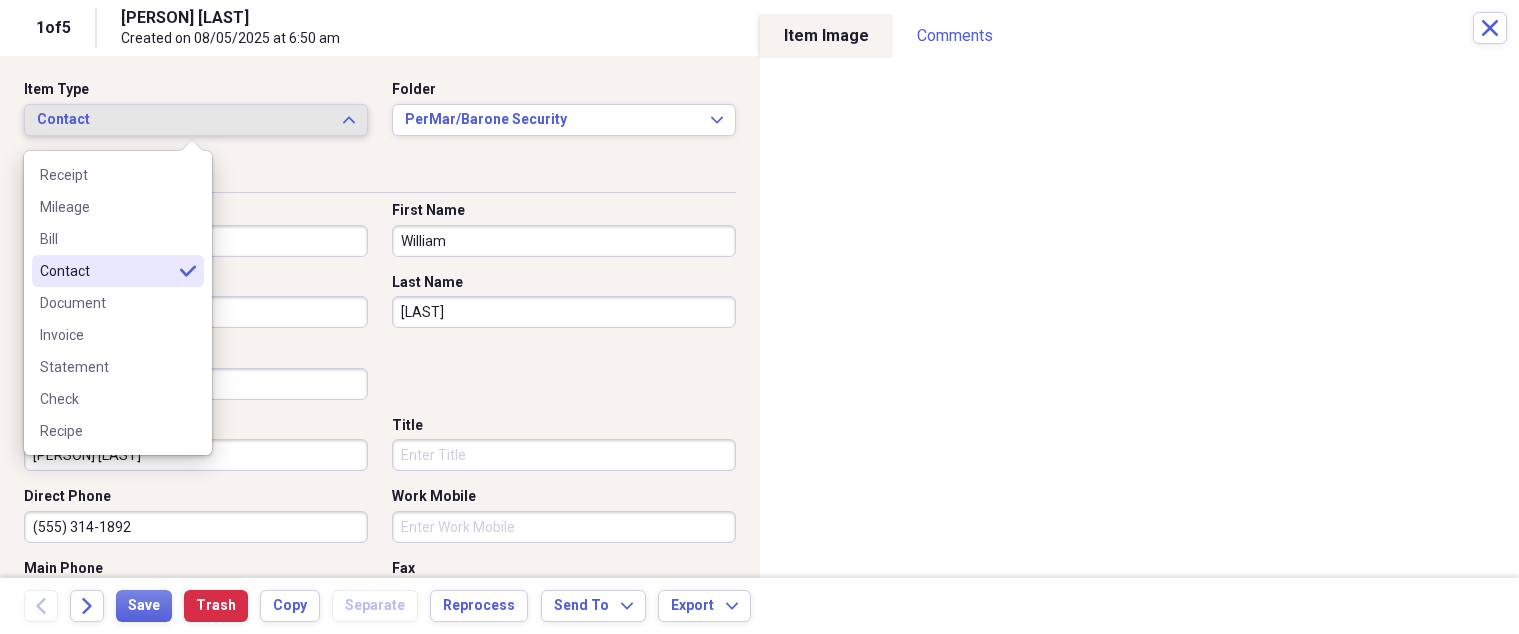 click on "Item Type Contact Expand Folder PerMar/Barone Security Expand" at bounding box center (380, 121) 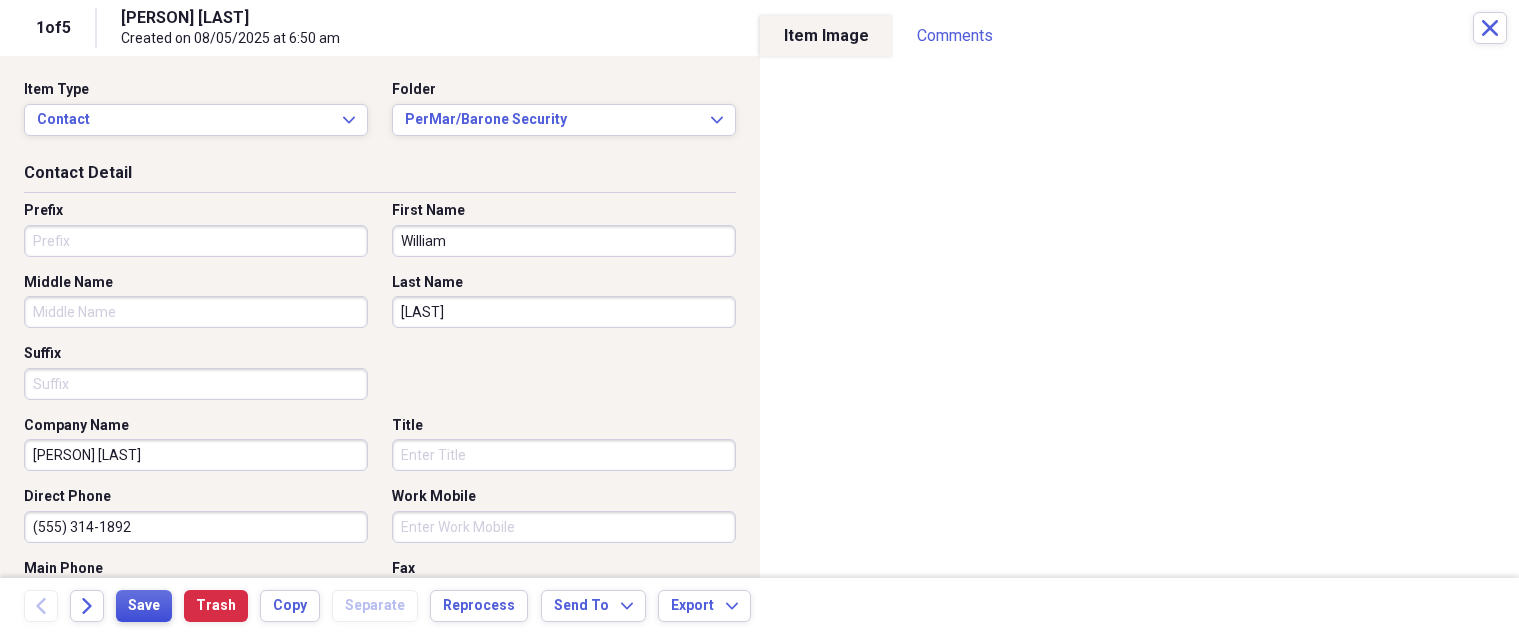 click on "Save" at bounding box center (144, 606) 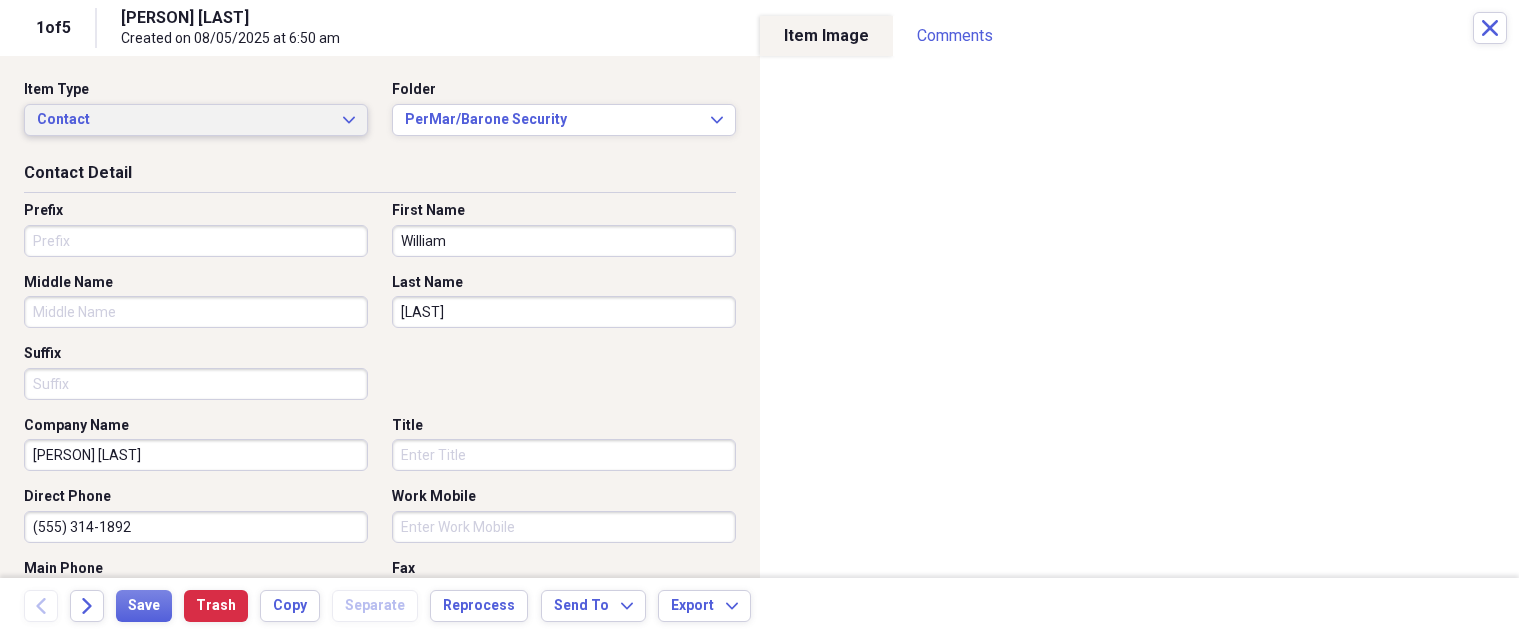 click on "Expand" 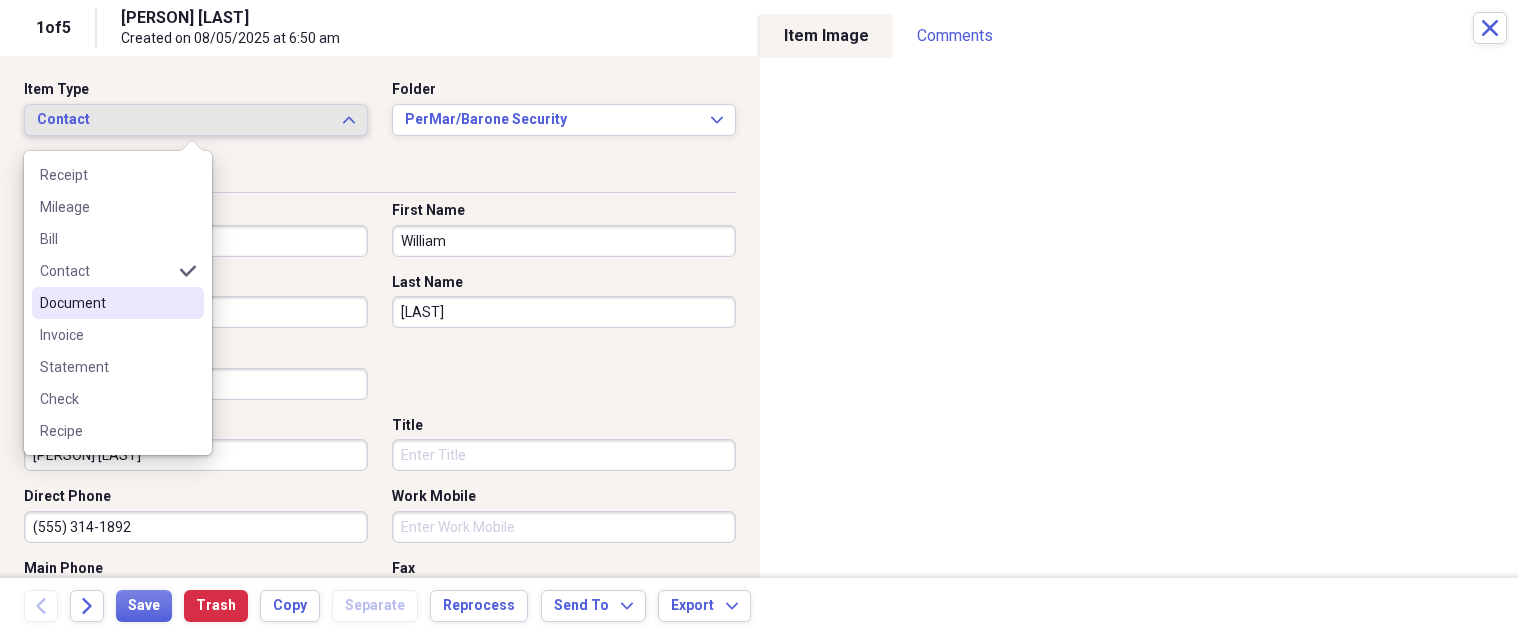 click on "Document" at bounding box center (106, 303) 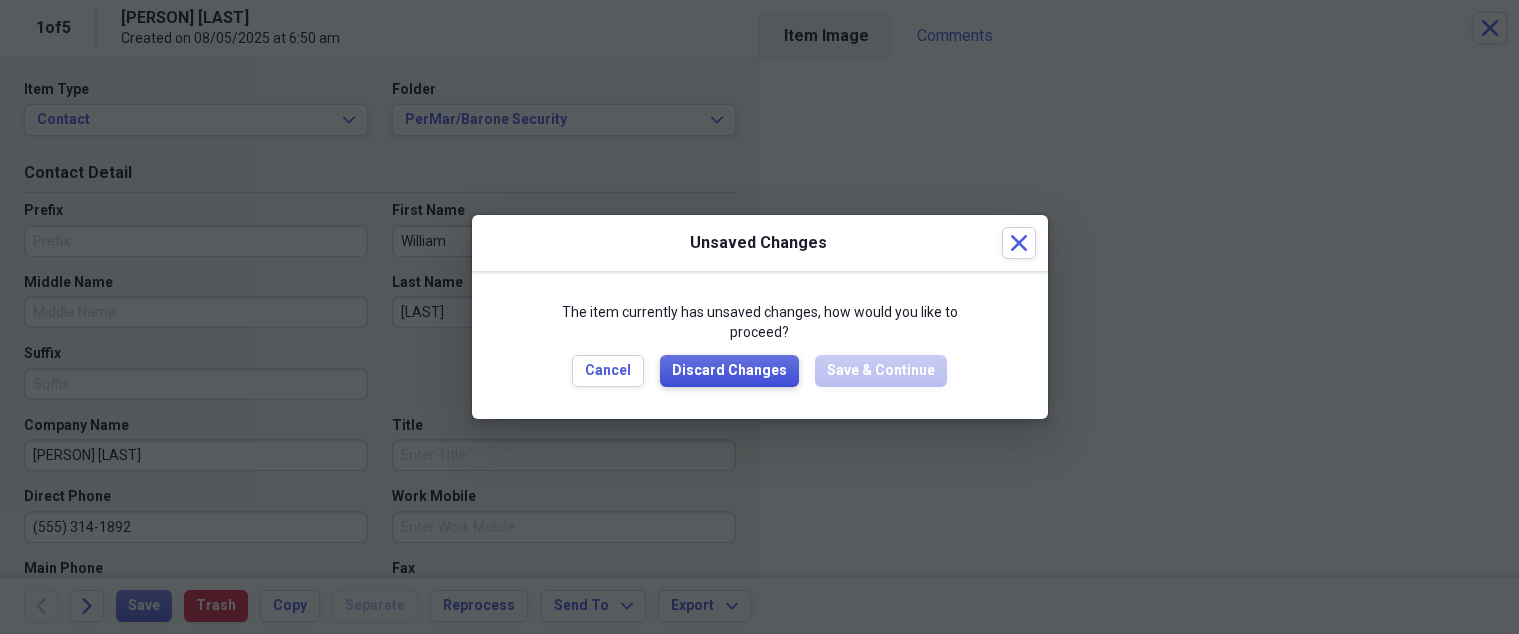 click on "Discard Changes" at bounding box center (729, 371) 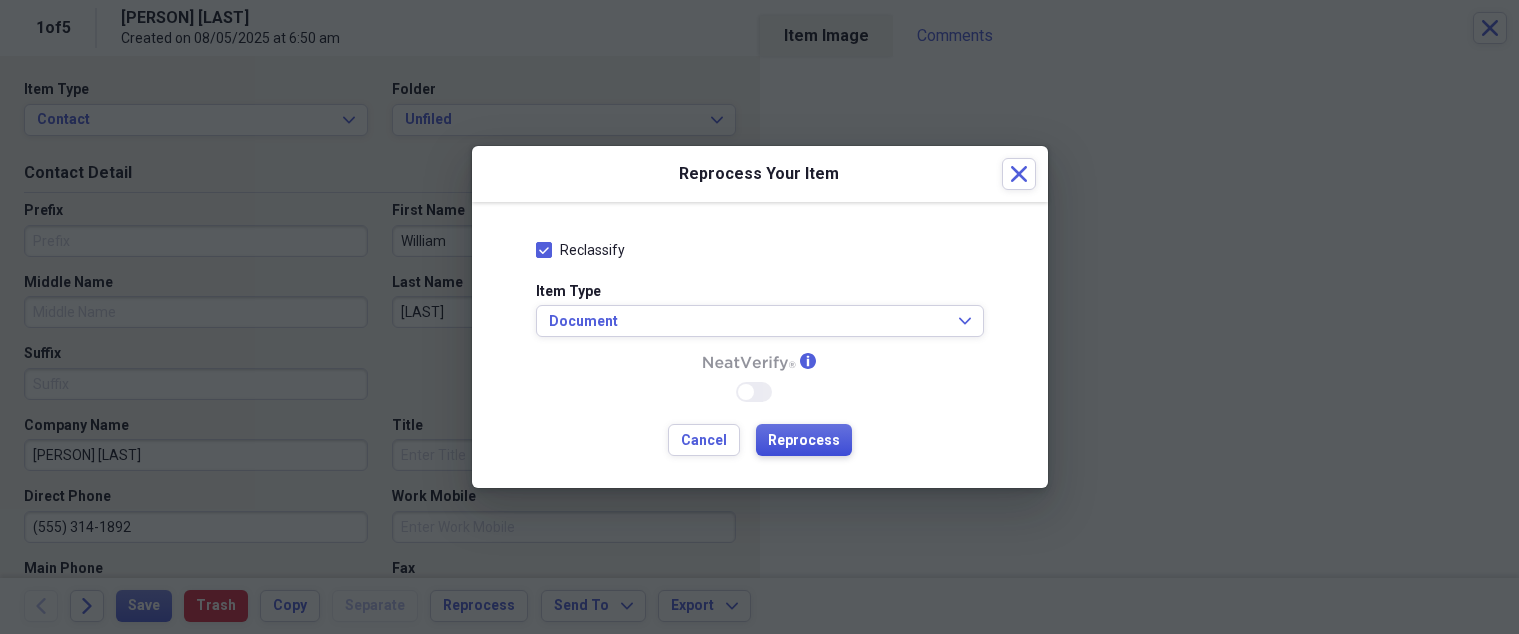 click on "Reprocess" at bounding box center [804, 441] 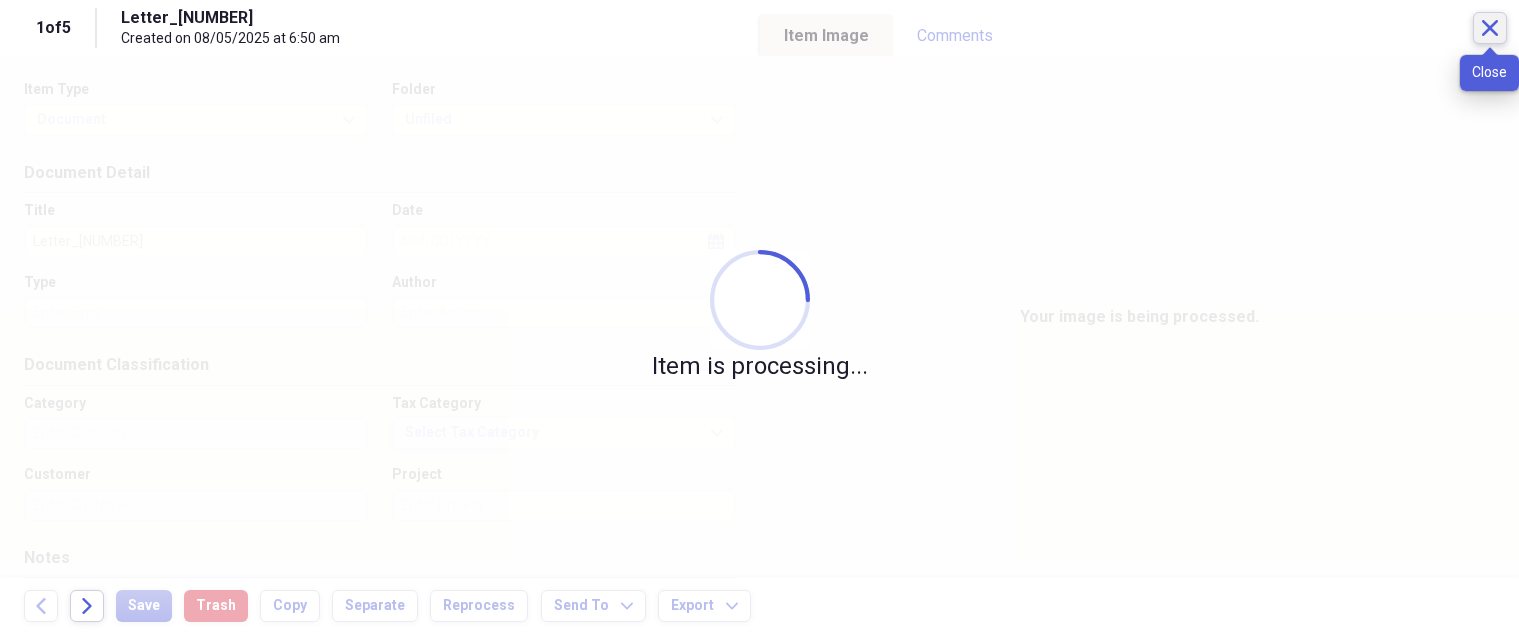 click on "Close" 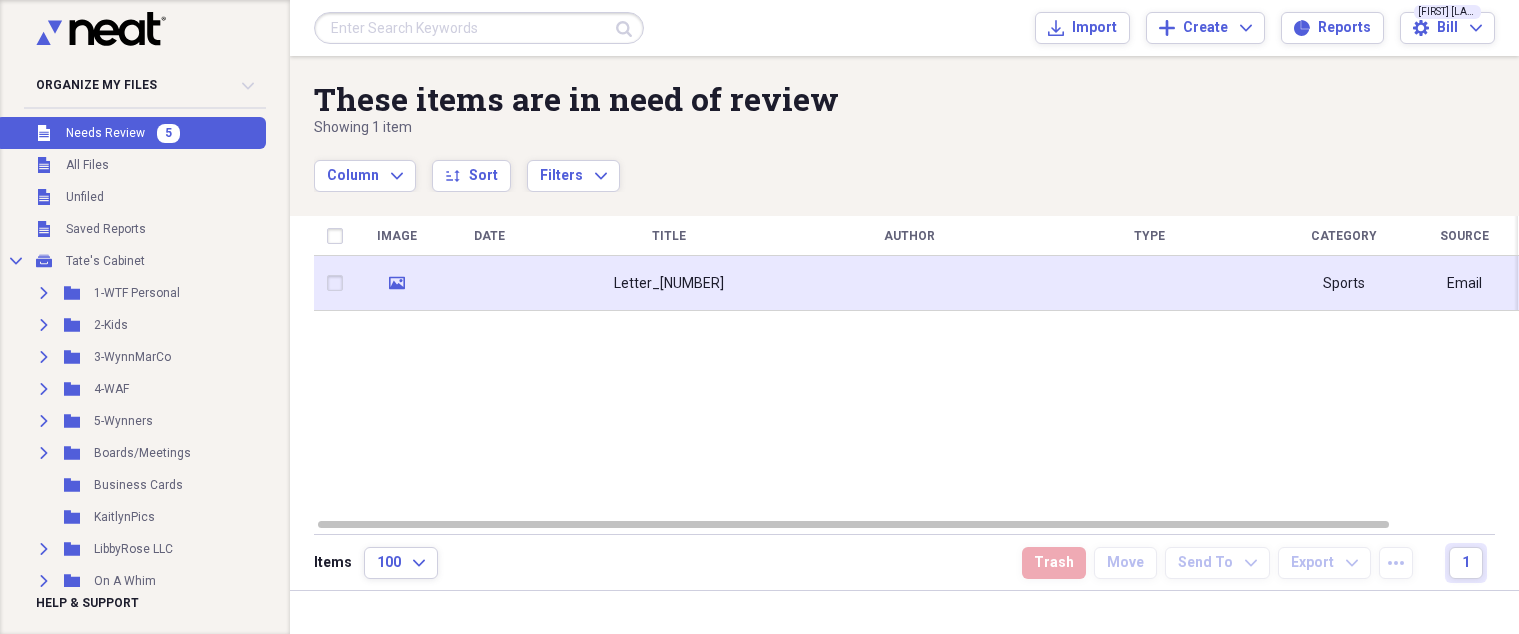click on "Letter_[NUMBER]" at bounding box center [669, 284] 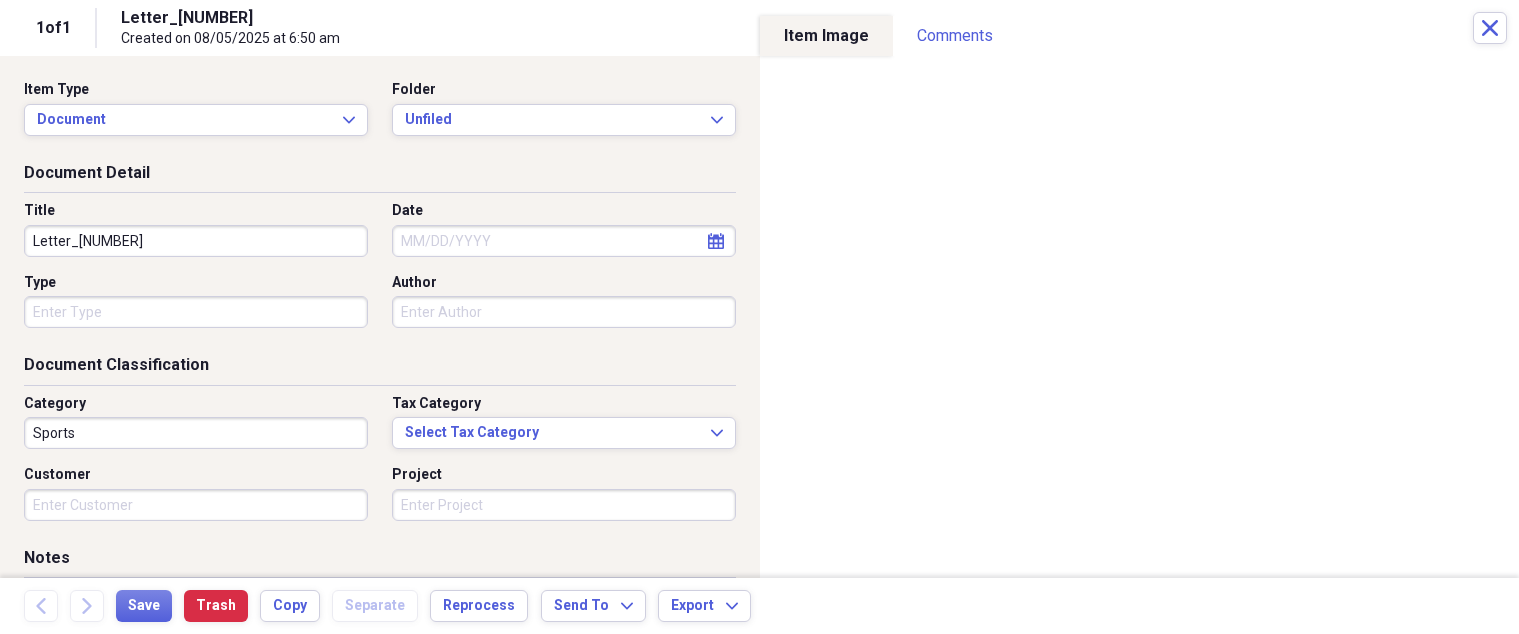 click on "Letter_[NUMBER]" at bounding box center (196, 241) 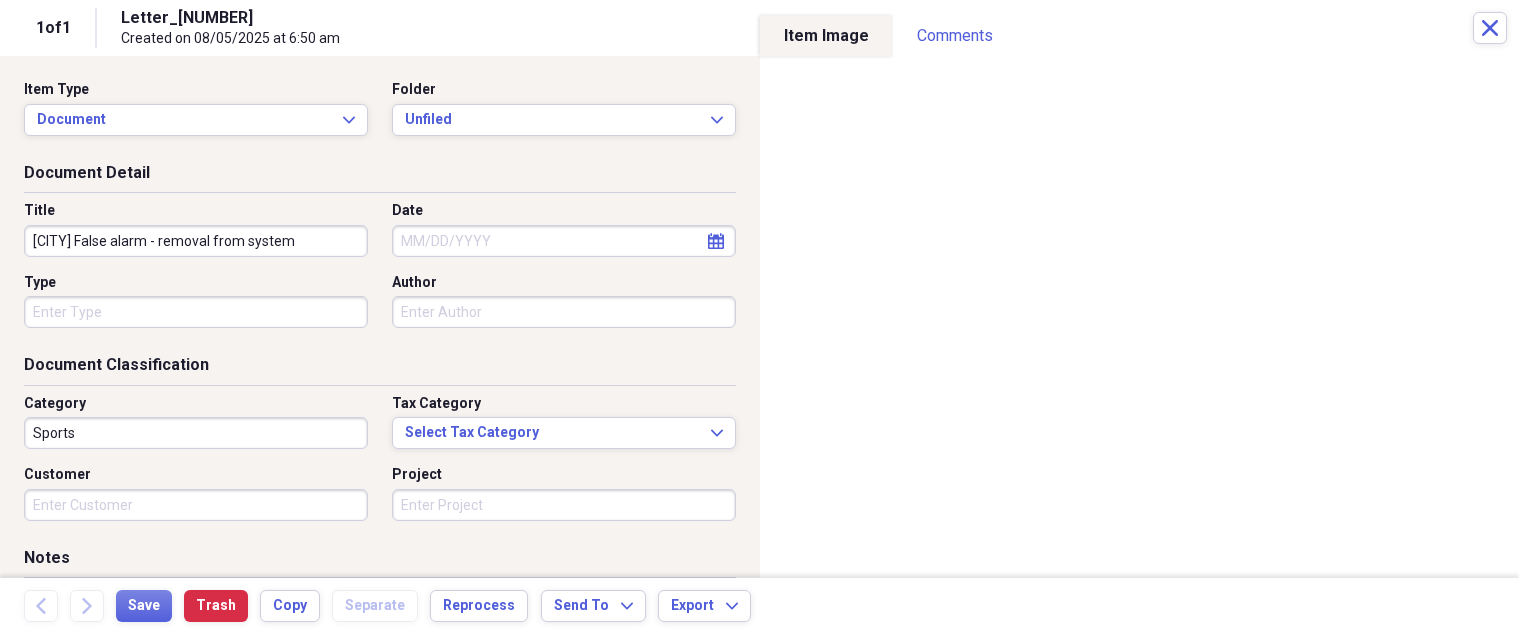 type on "[CITY] False alarm - removal from system" 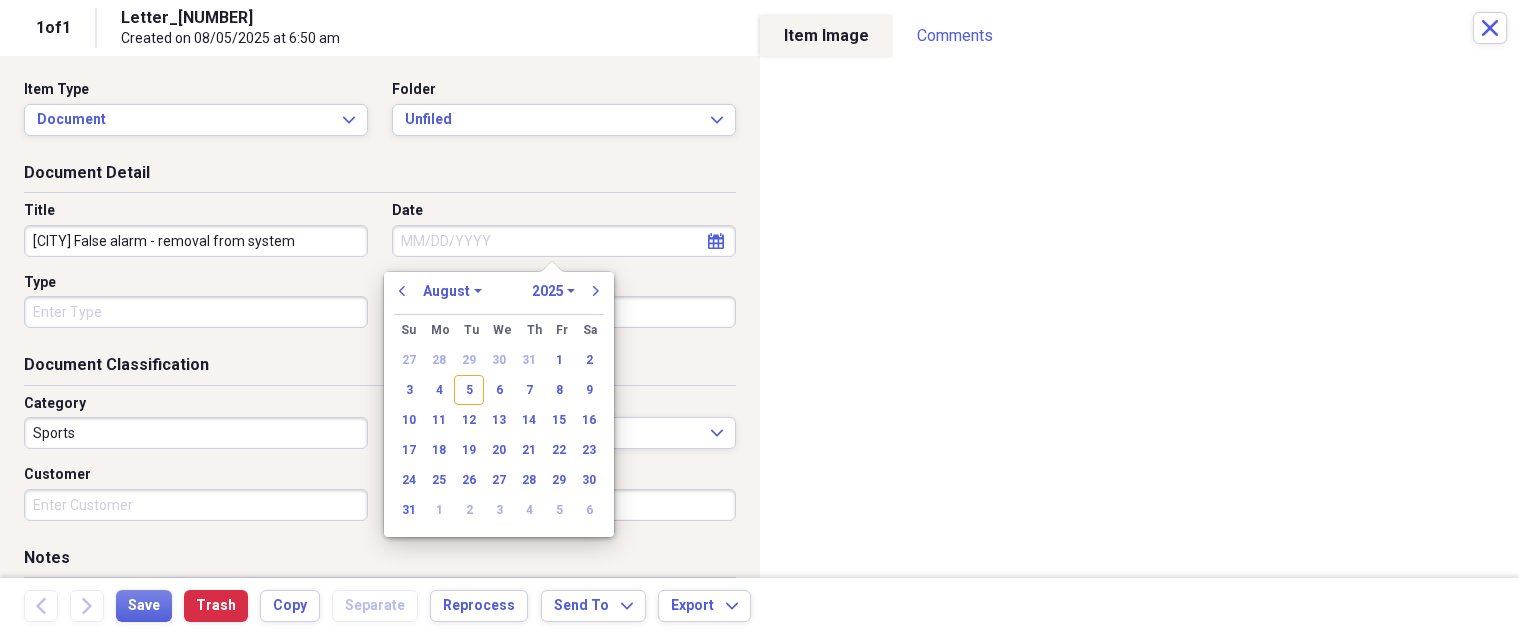 click on "Date" at bounding box center [564, 241] 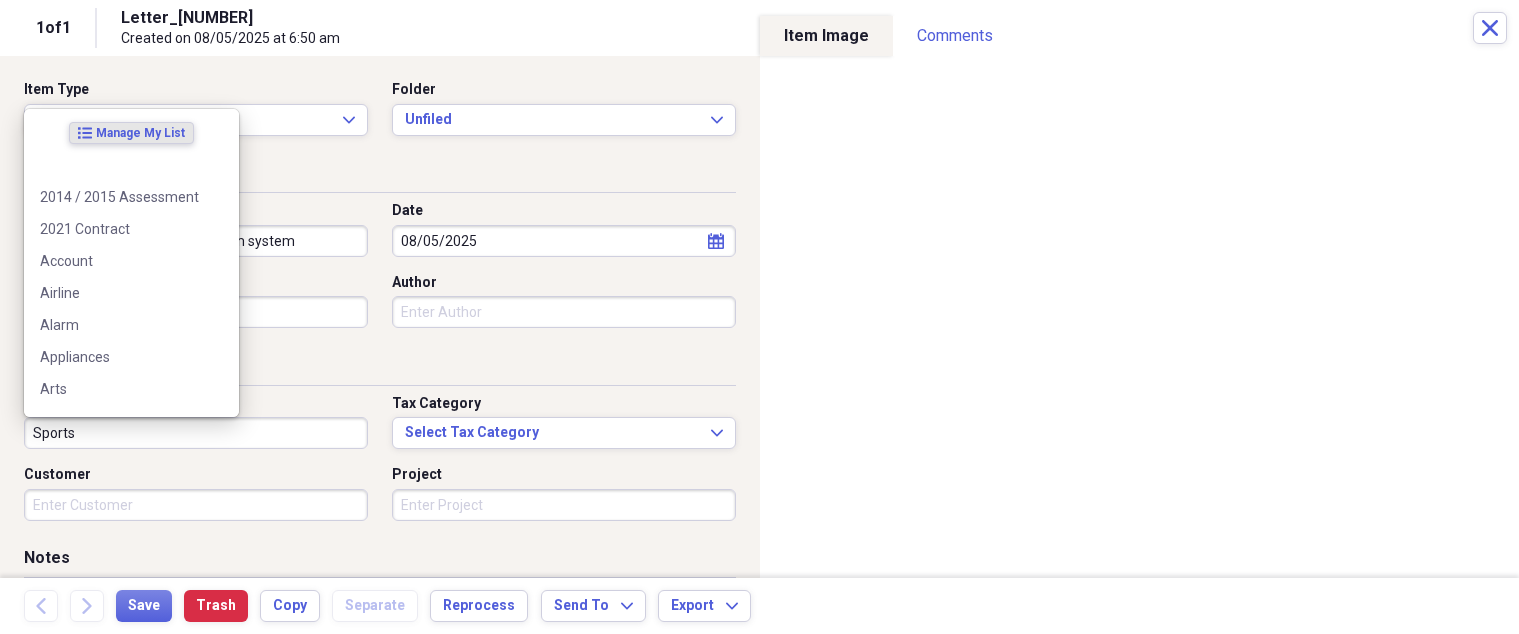 click on "Sports" at bounding box center [196, 433] 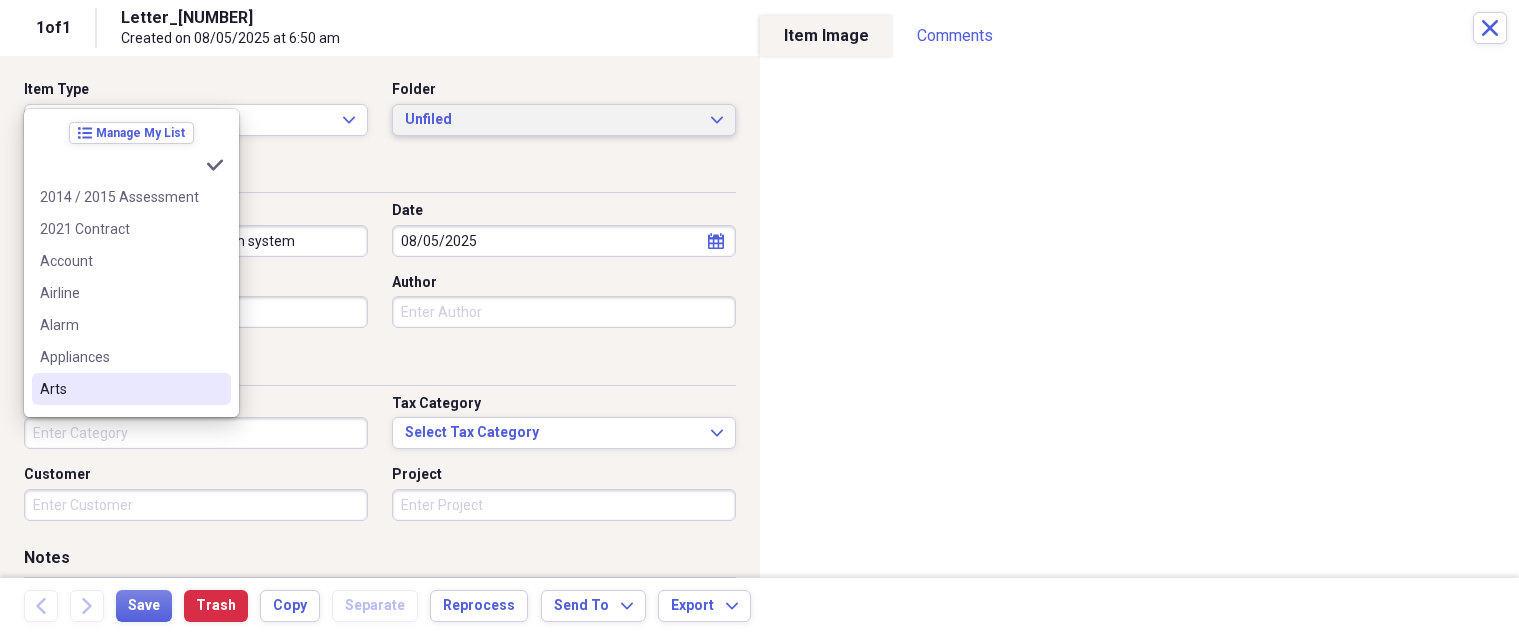 type 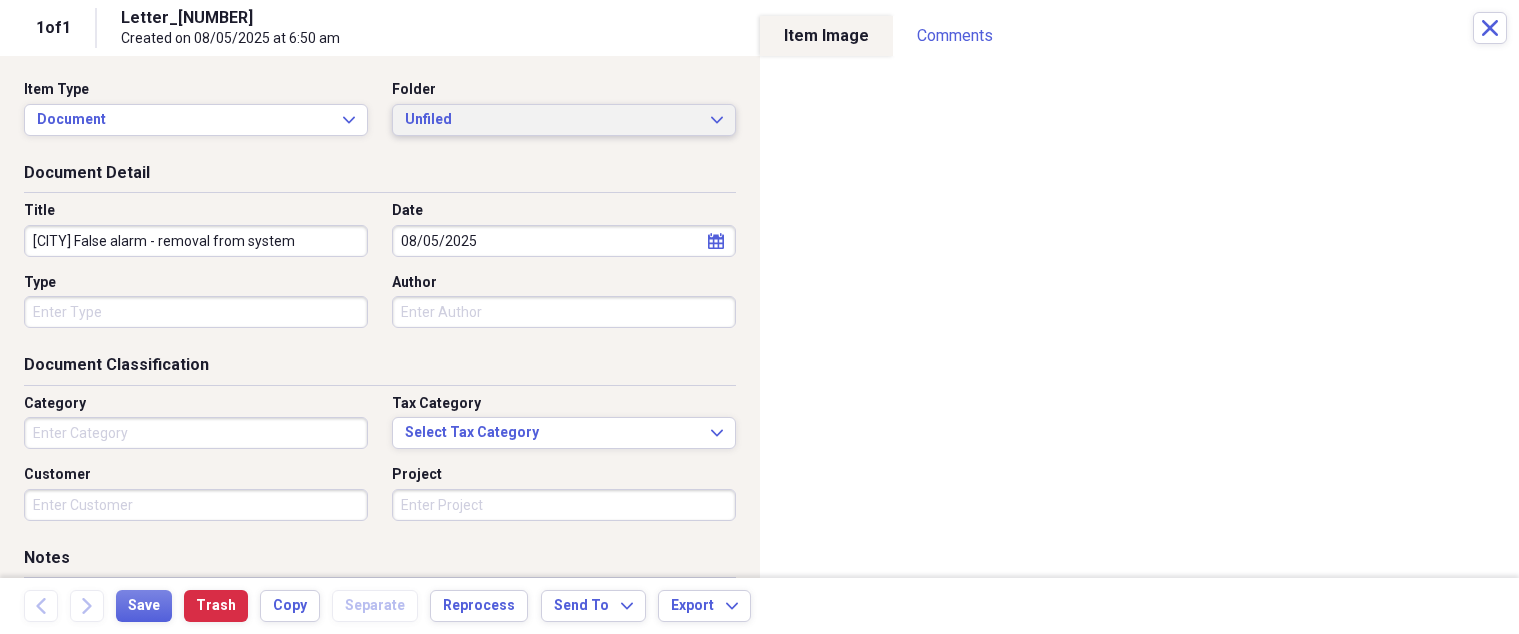 click on "Unfiled" at bounding box center (552, 120) 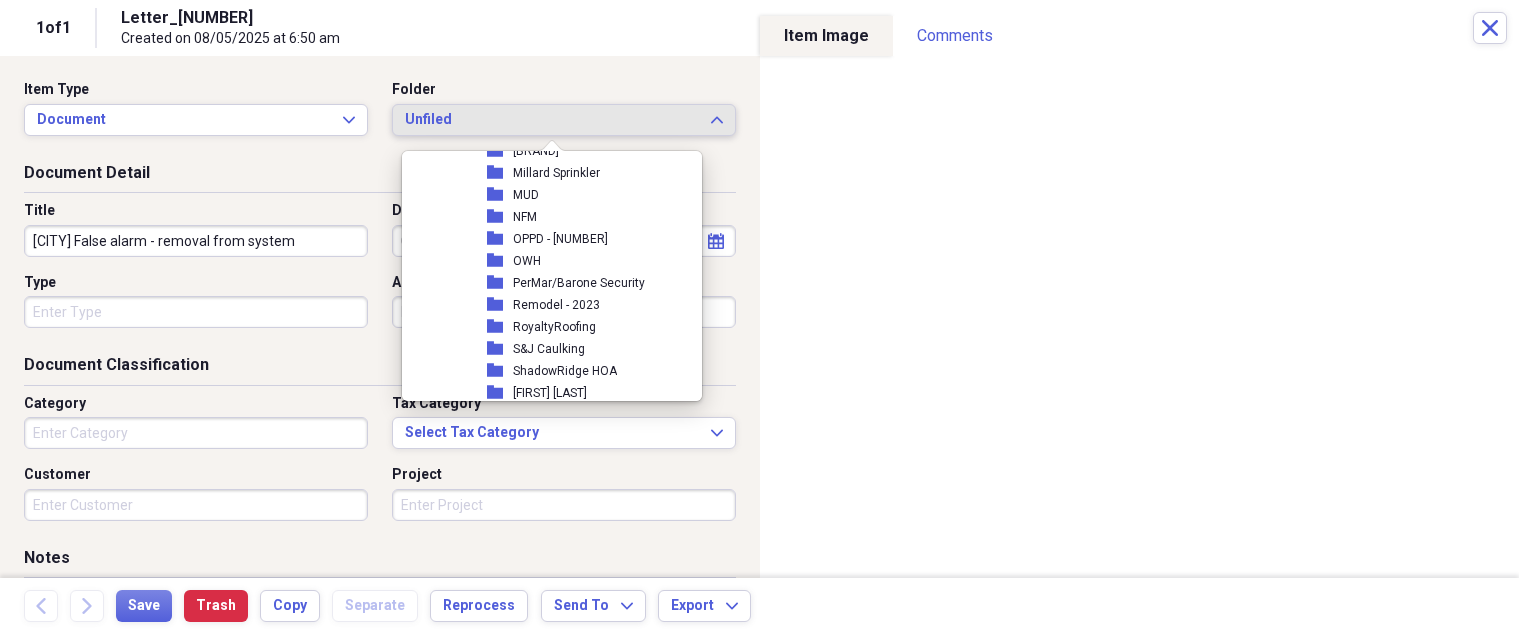 scroll, scrollTop: 700, scrollLeft: 0, axis: vertical 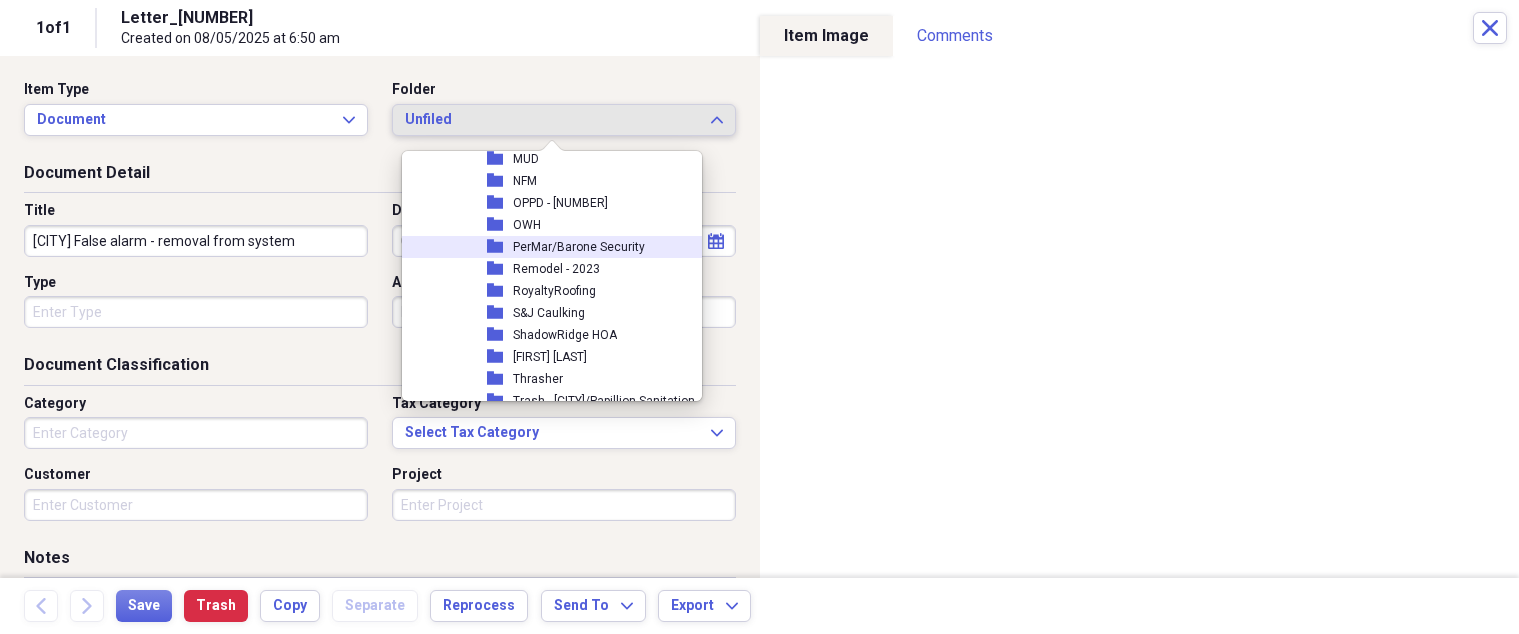 click on "PerMar/Barone Security" at bounding box center [579, 247] 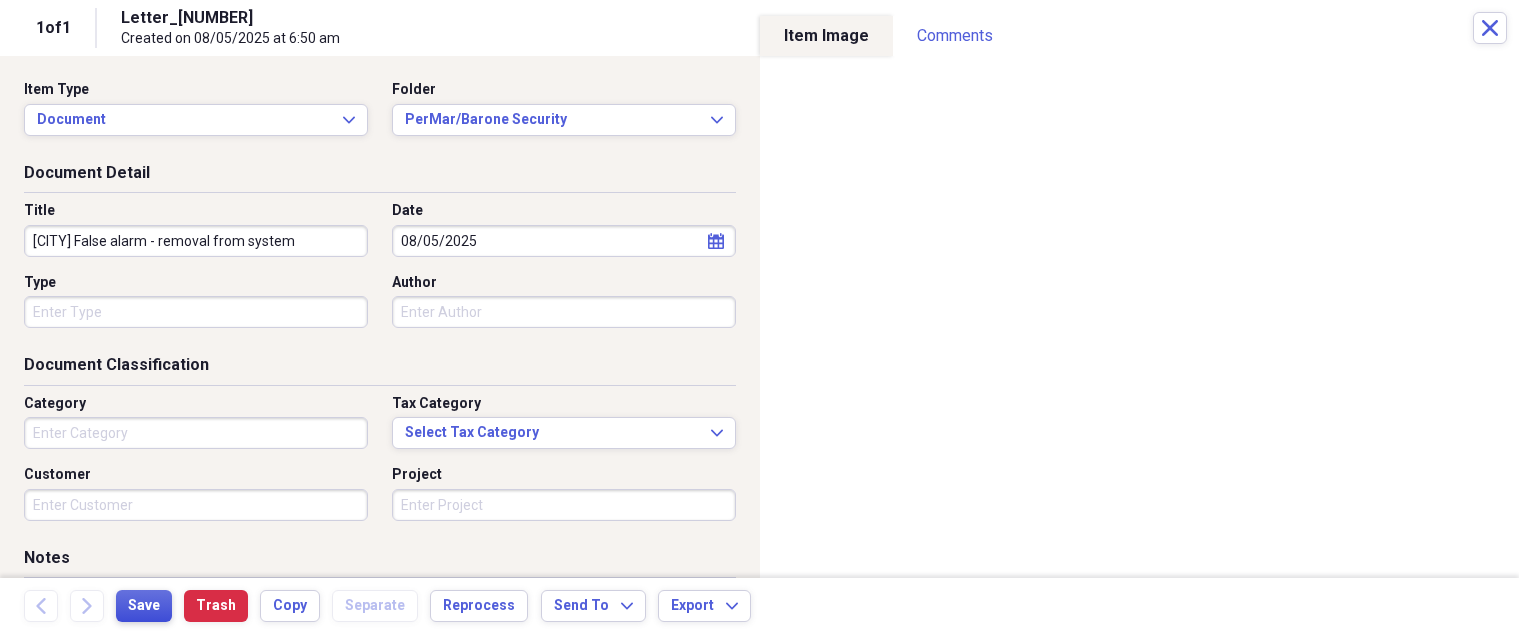click on "Save" at bounding box center (144, 606) 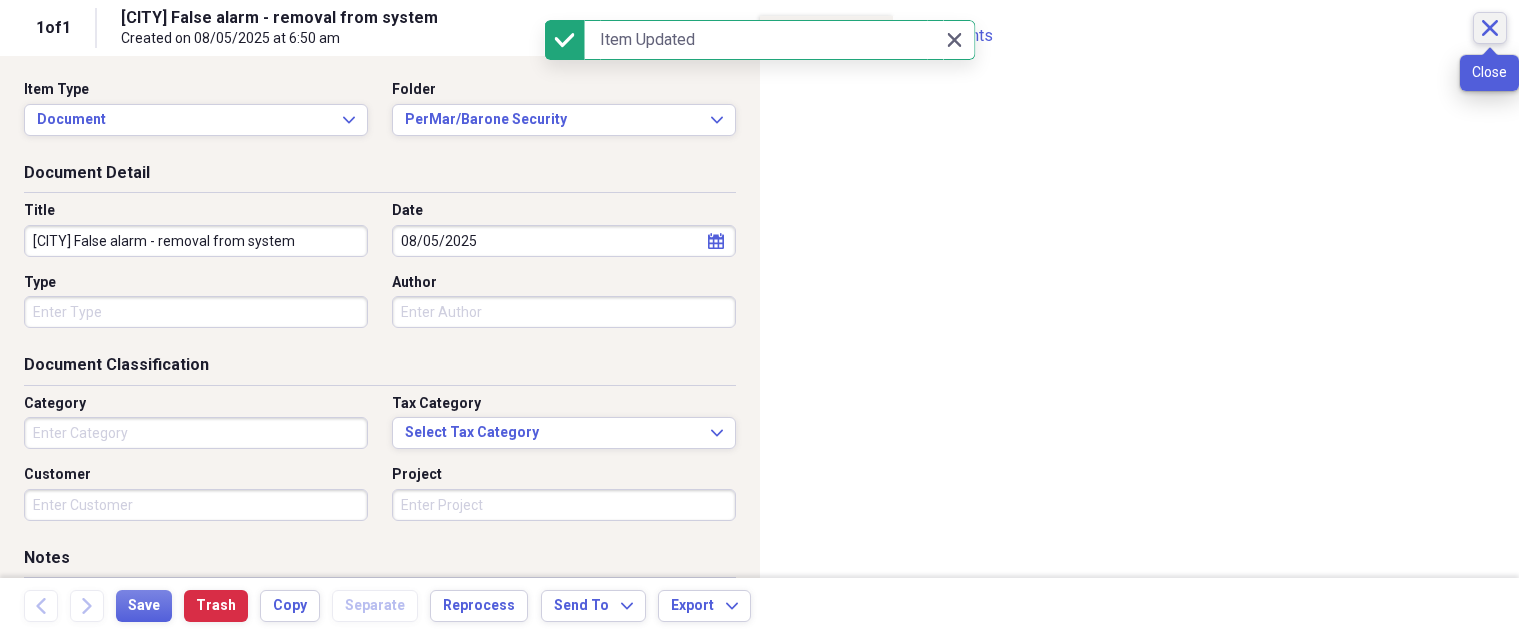 click on "Close" at bounding box center (1490, 28) 